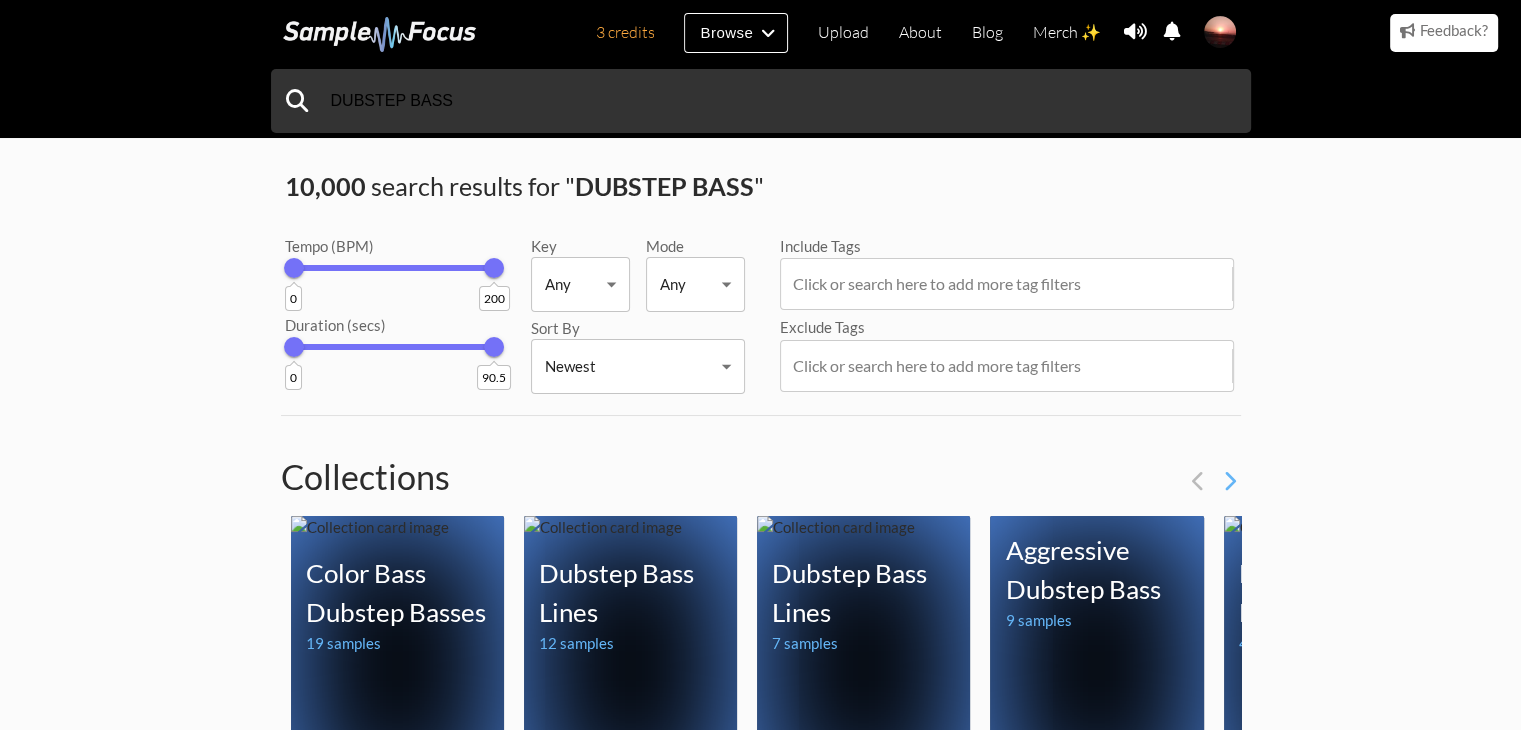 scroll, scrollTop: 0, scrollLeft: 0, axis: both 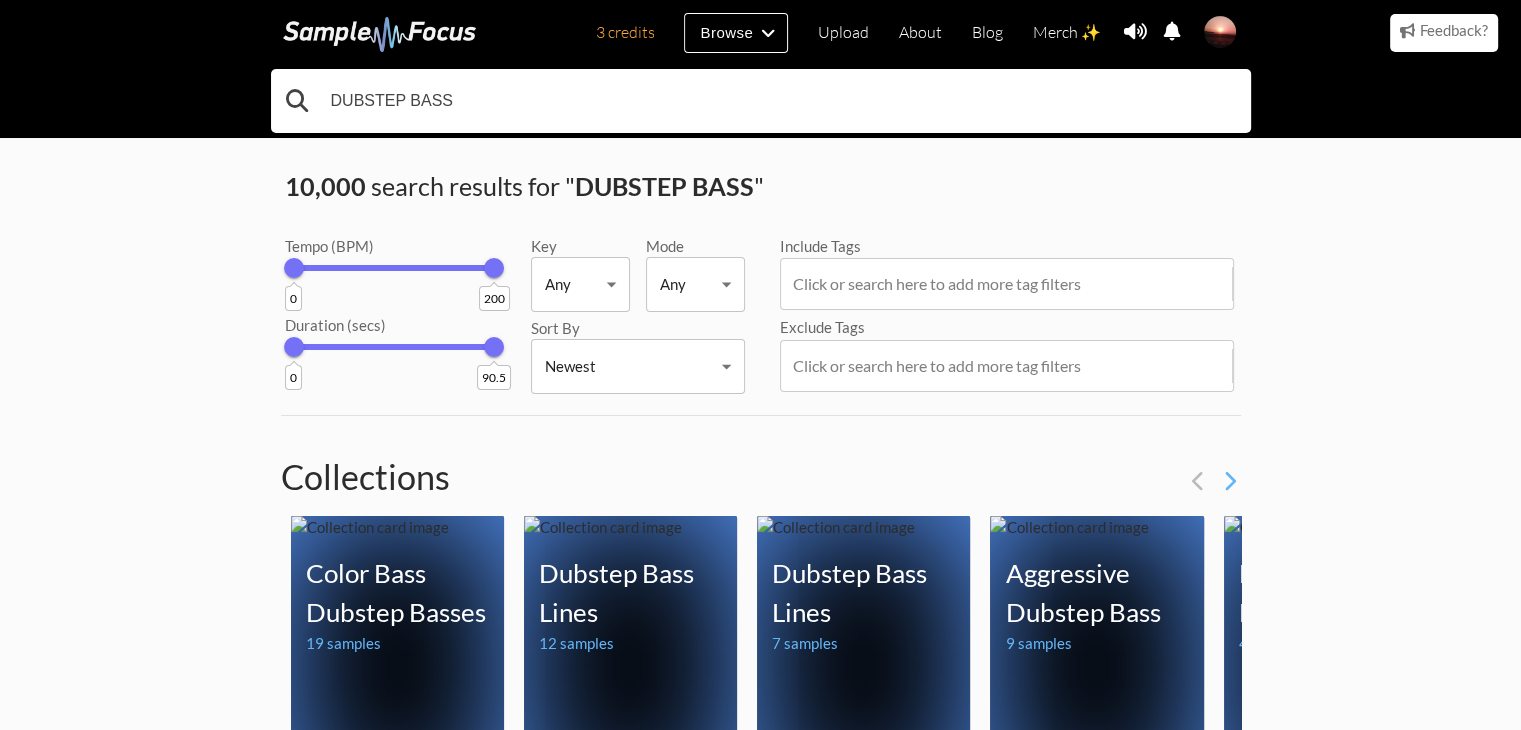 click on "DUBSTEP BASS" at bounding box center [761, 101] 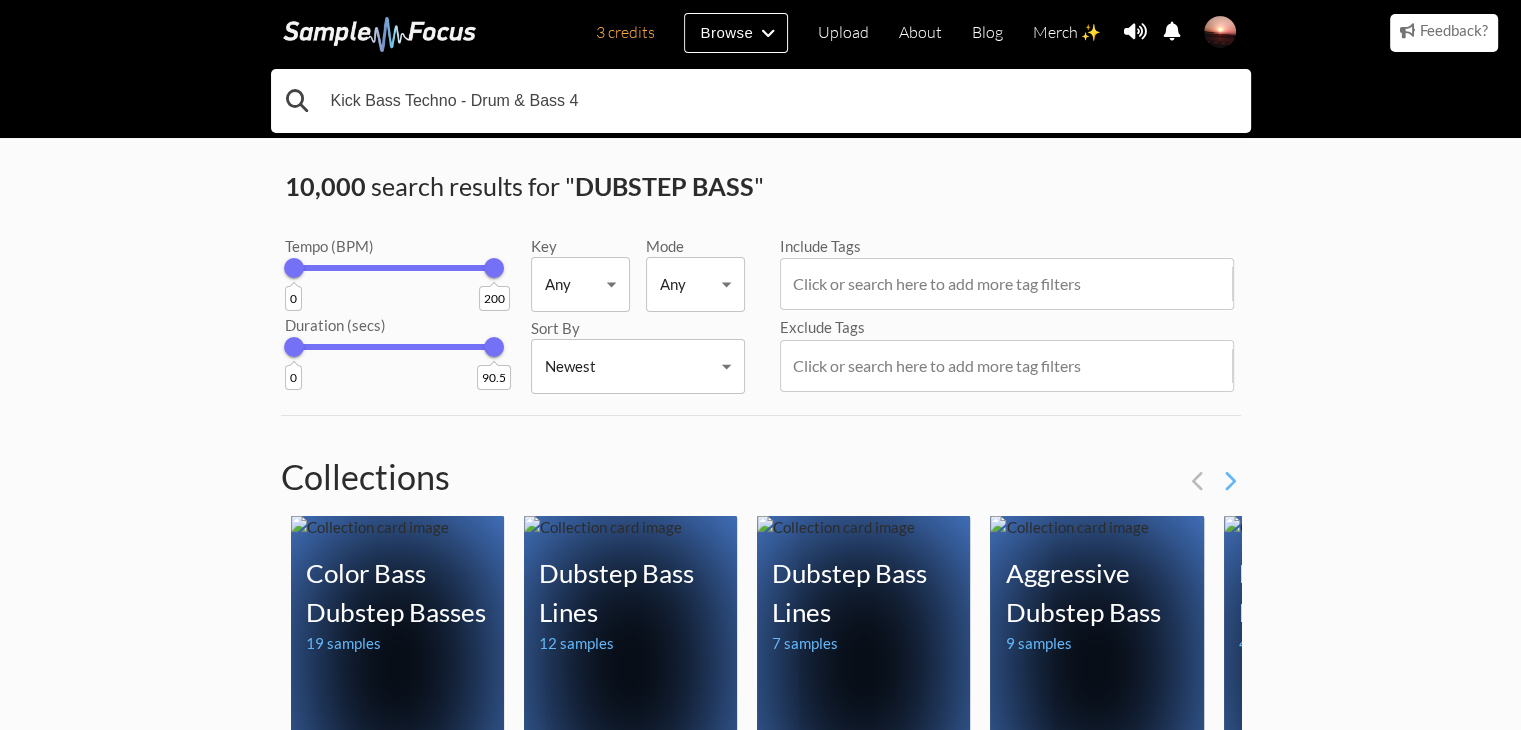 click on "Kick Bass Techno - Drum & Bass 4" at bounding box center (761, 101) 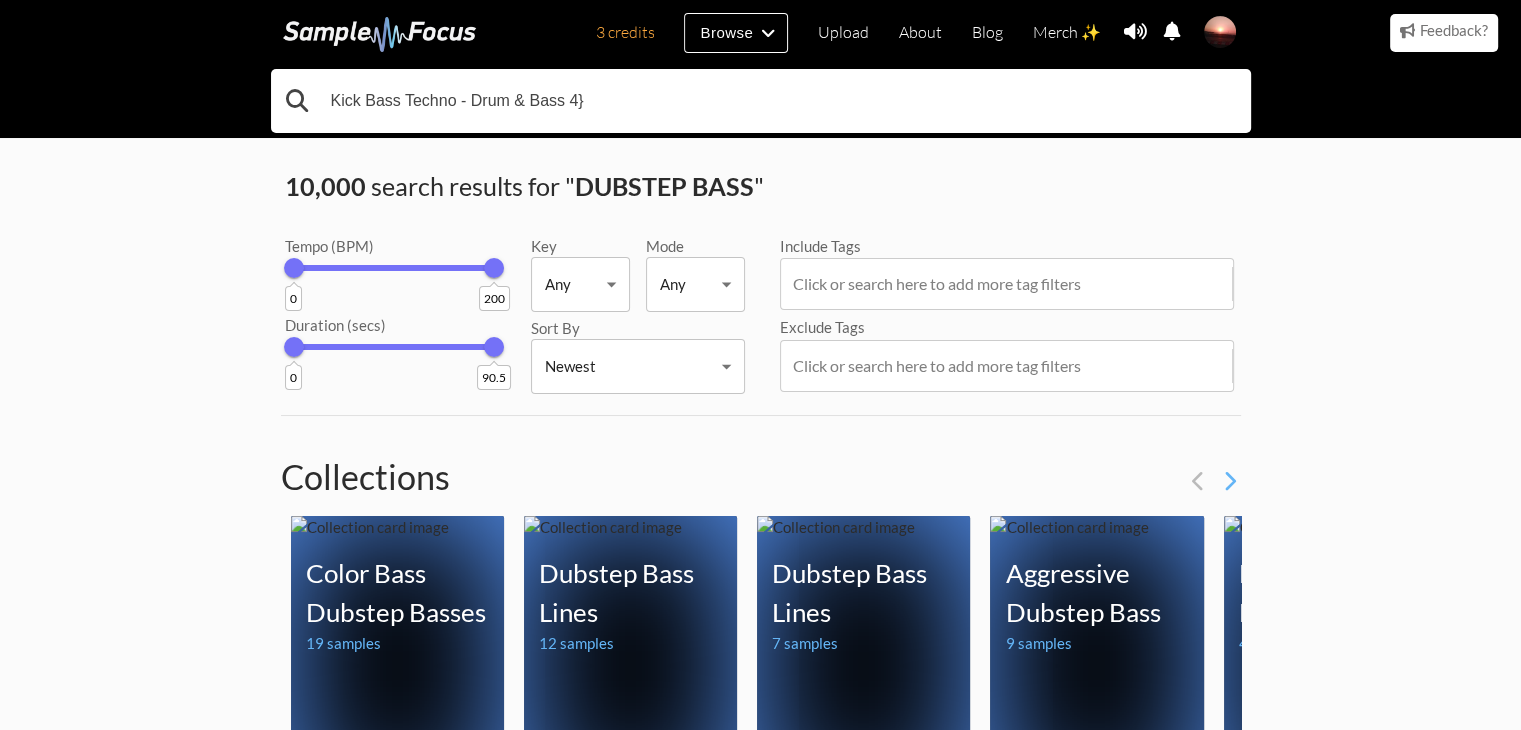 type on "Kick Bass Techno - Drum & Bass 4}" 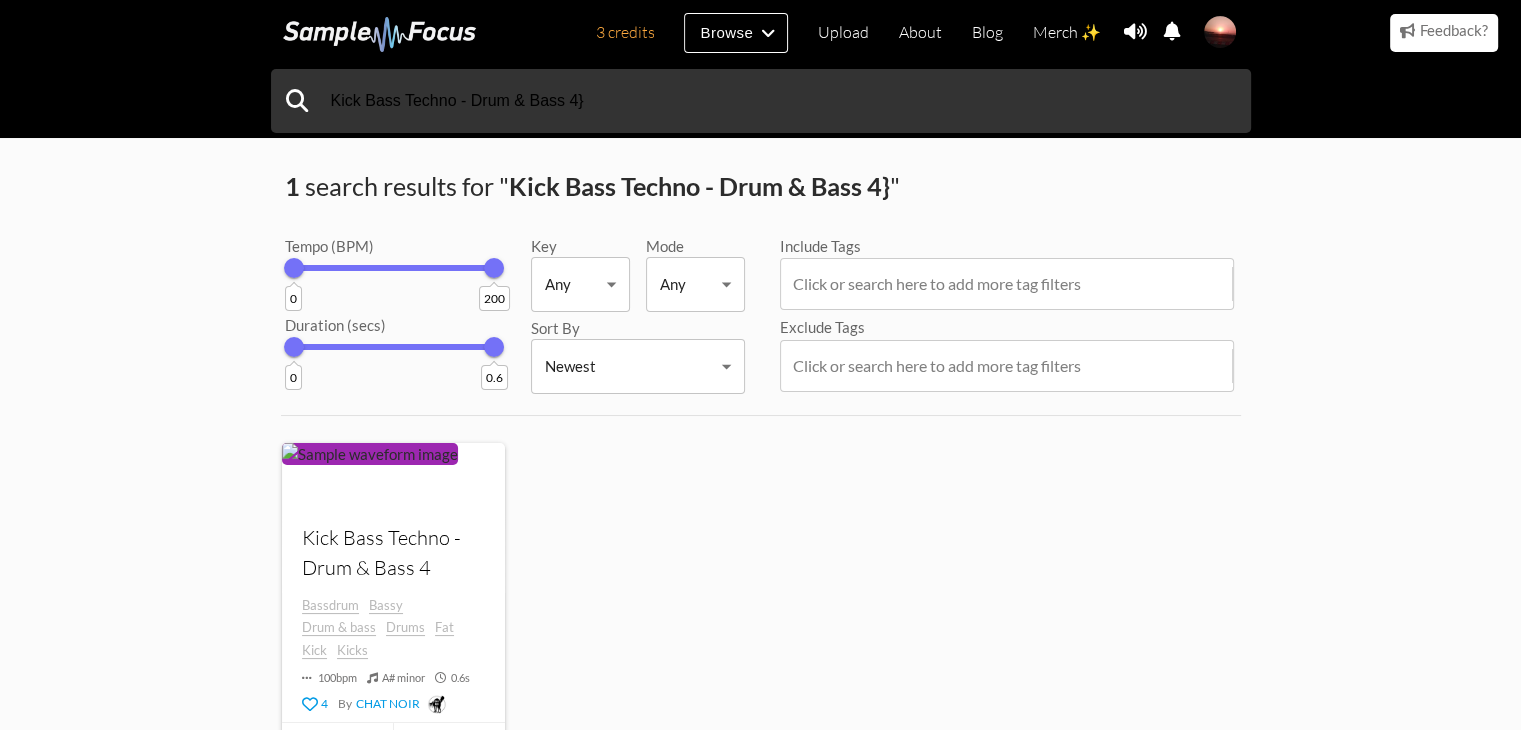 scroll, scrollTop: 0, scrollLeft: 0, axis: both 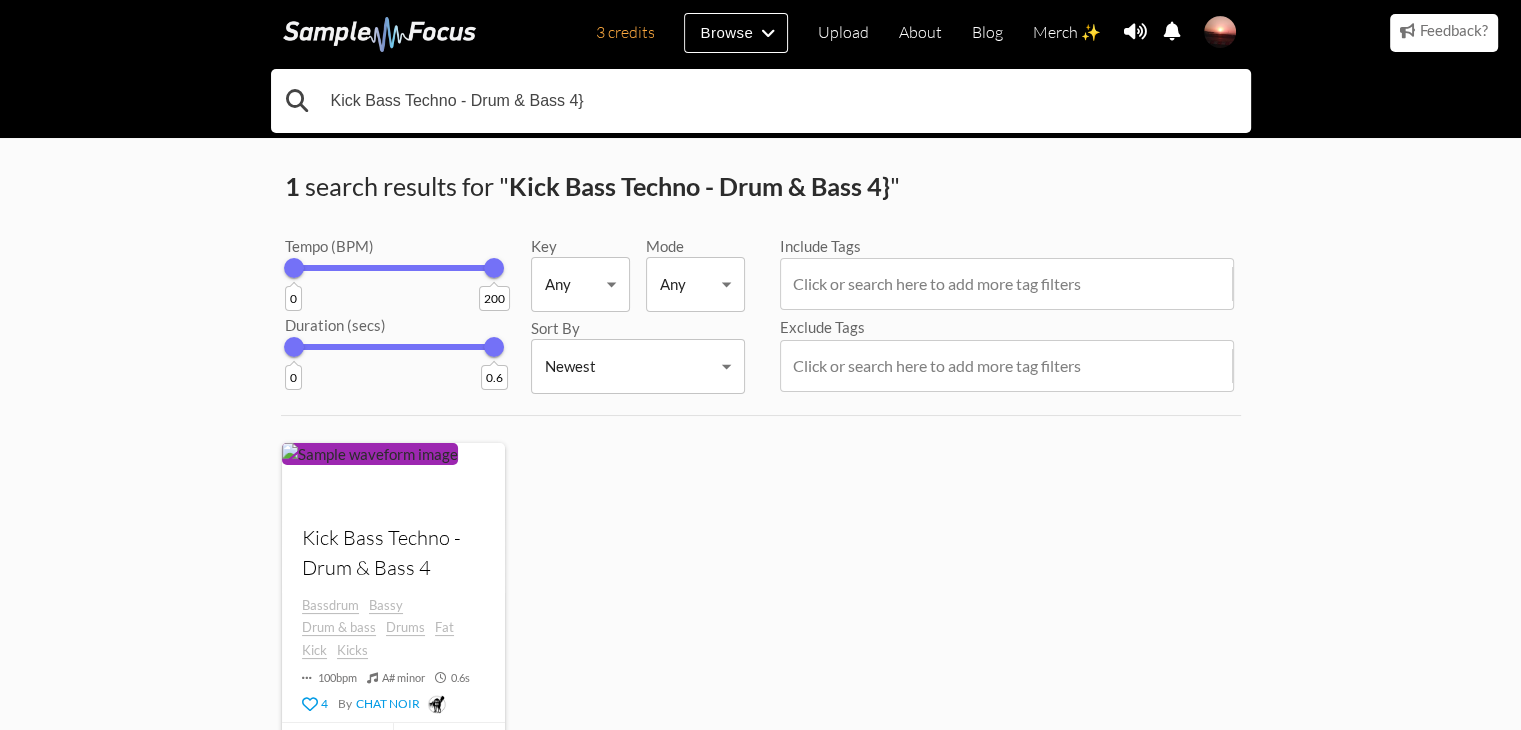 click on "Kick Bass Techno - Drum & Bass 4}" at bounding box center [761, 101] 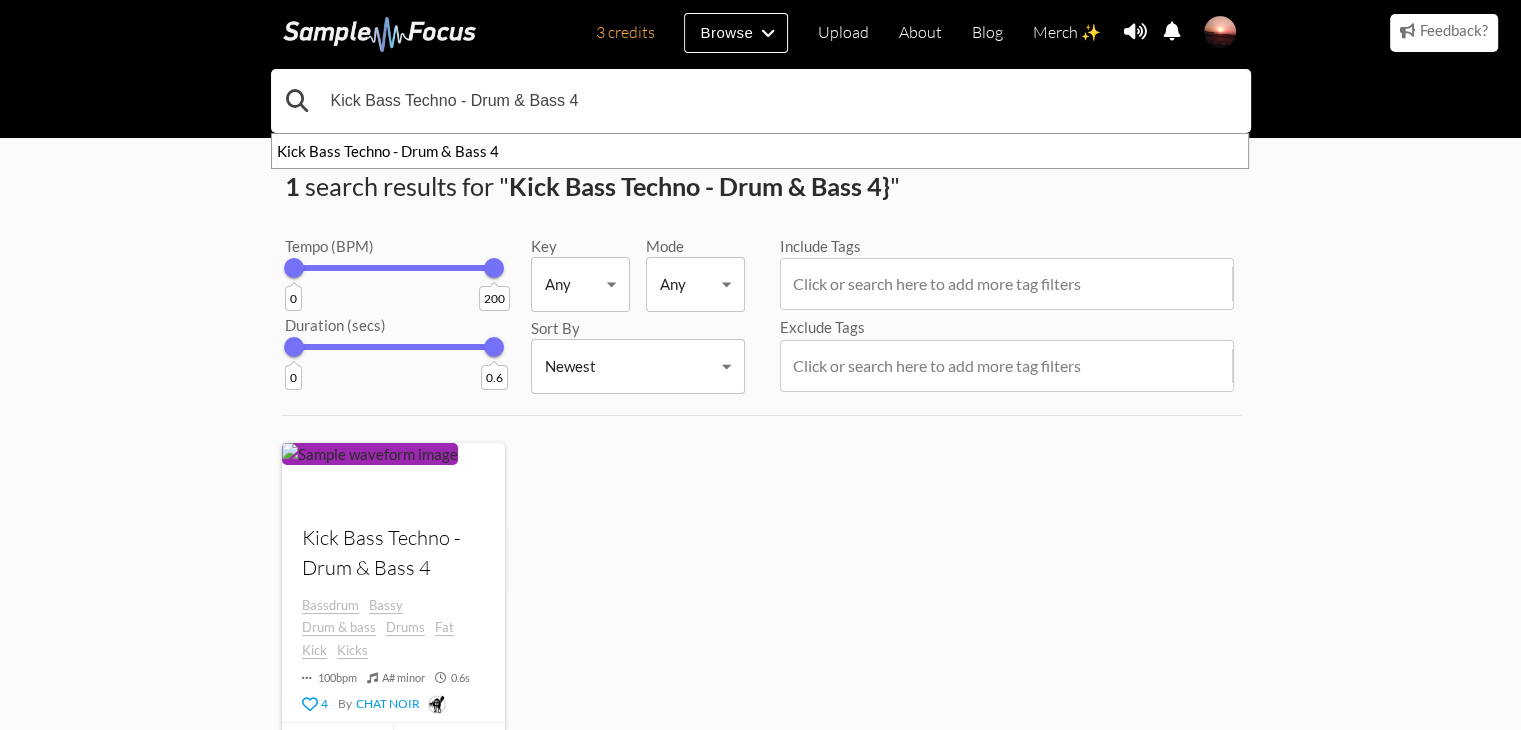 type on "Kick Bass Techno - Drum & Bass 4" 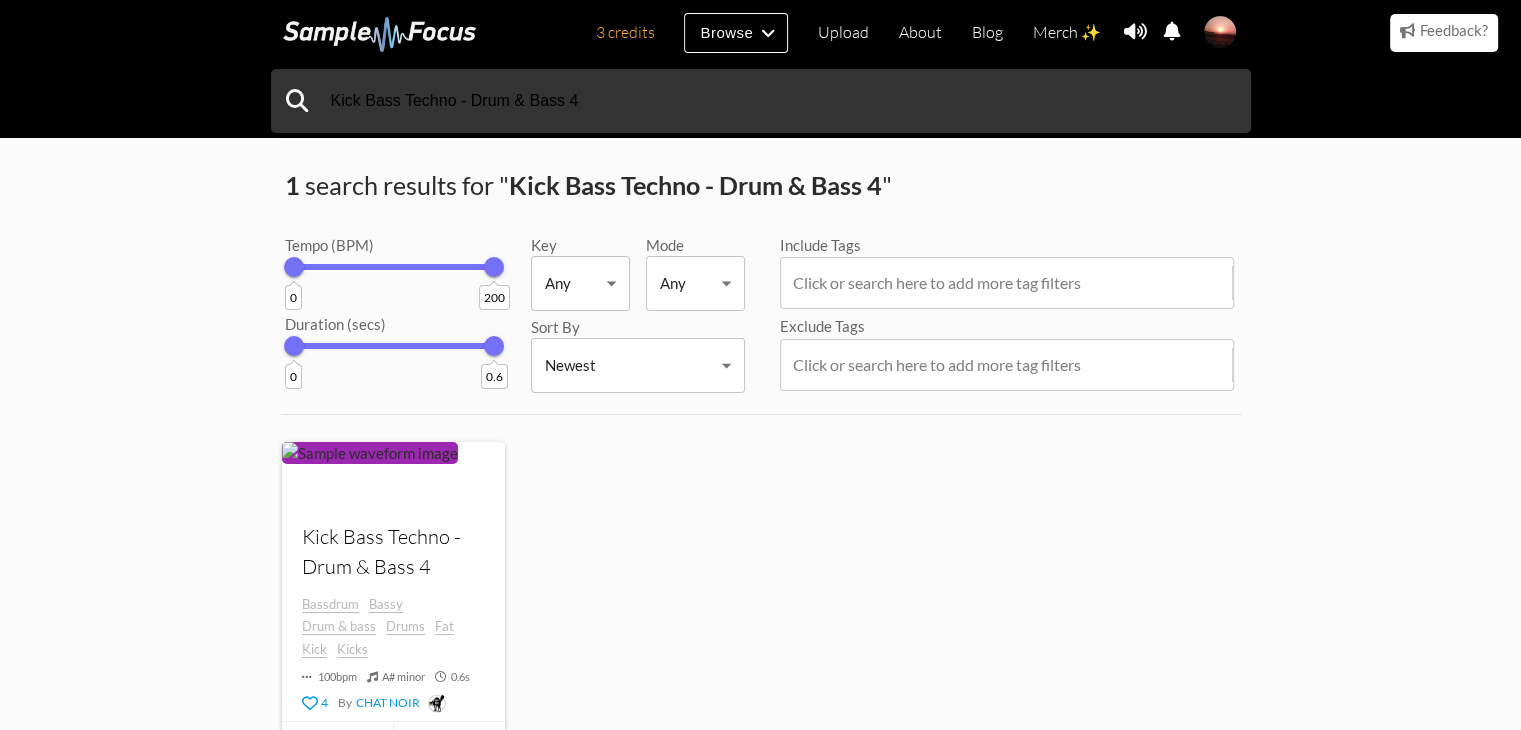 scroll, scrollTop: 0, scrollLeft: 0, axis: both 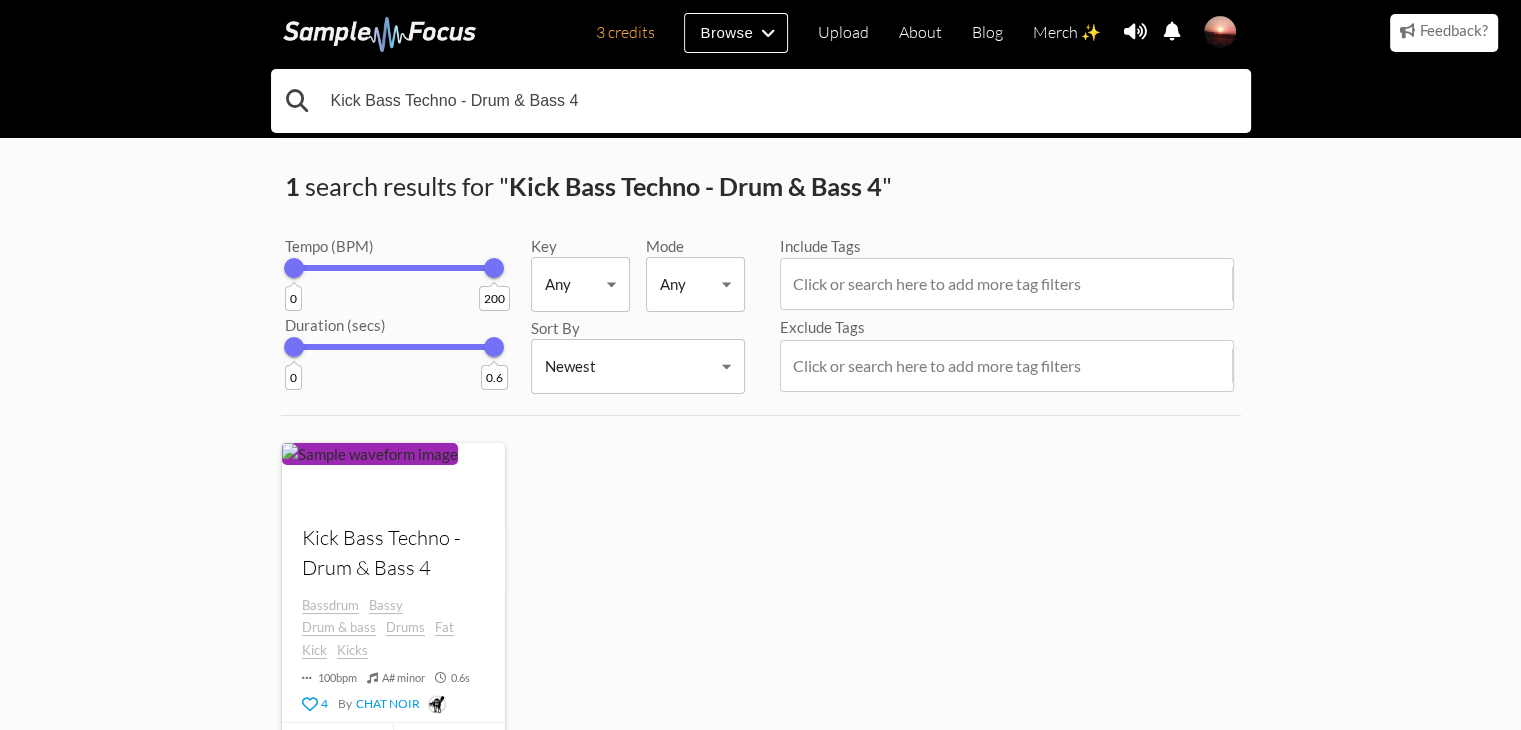 drag, startPoint x: 646, startPoint y: 106, endPoint x: 456, endPoint y: 114, distance: 190.16835 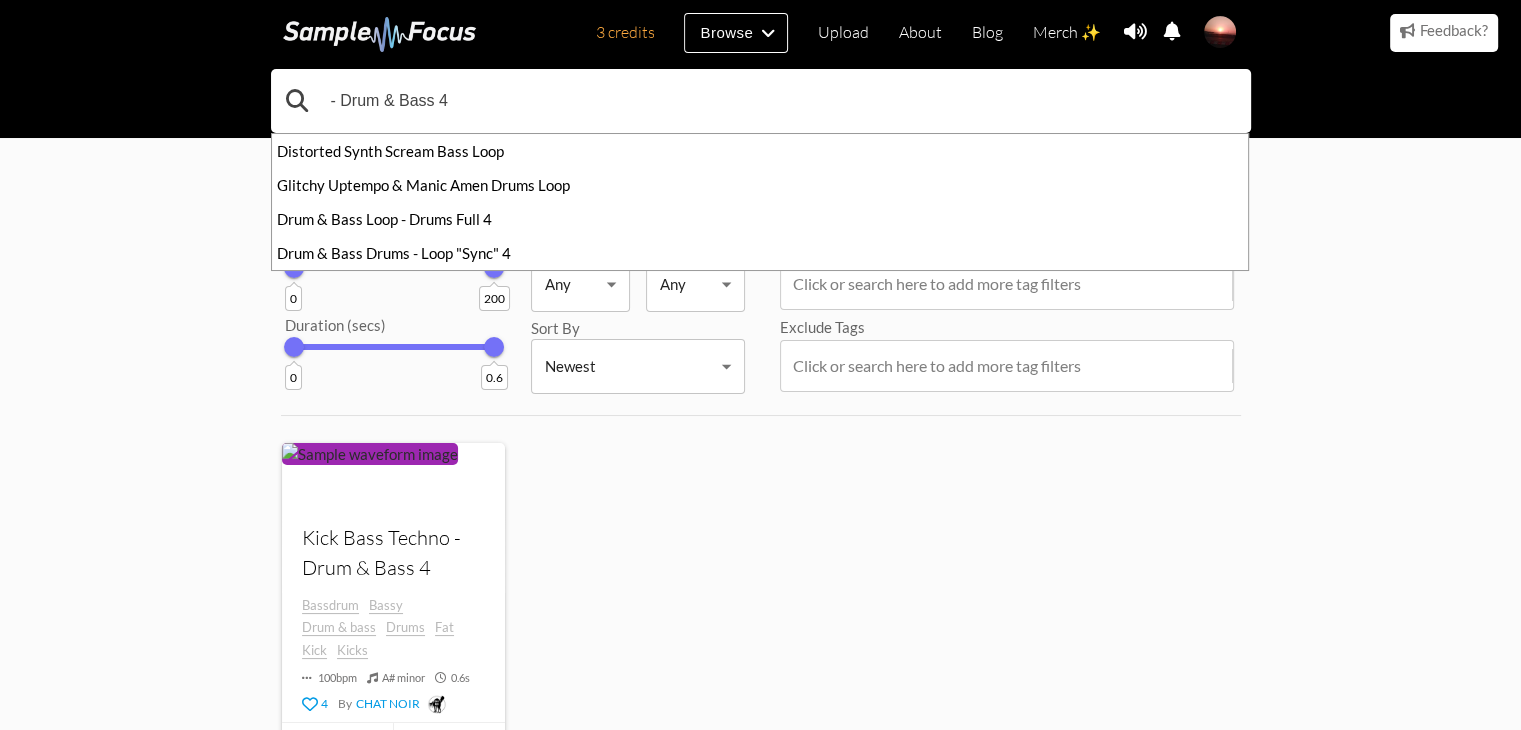 click on "- Drum & Bass 4" at bounding box center (761, 101) 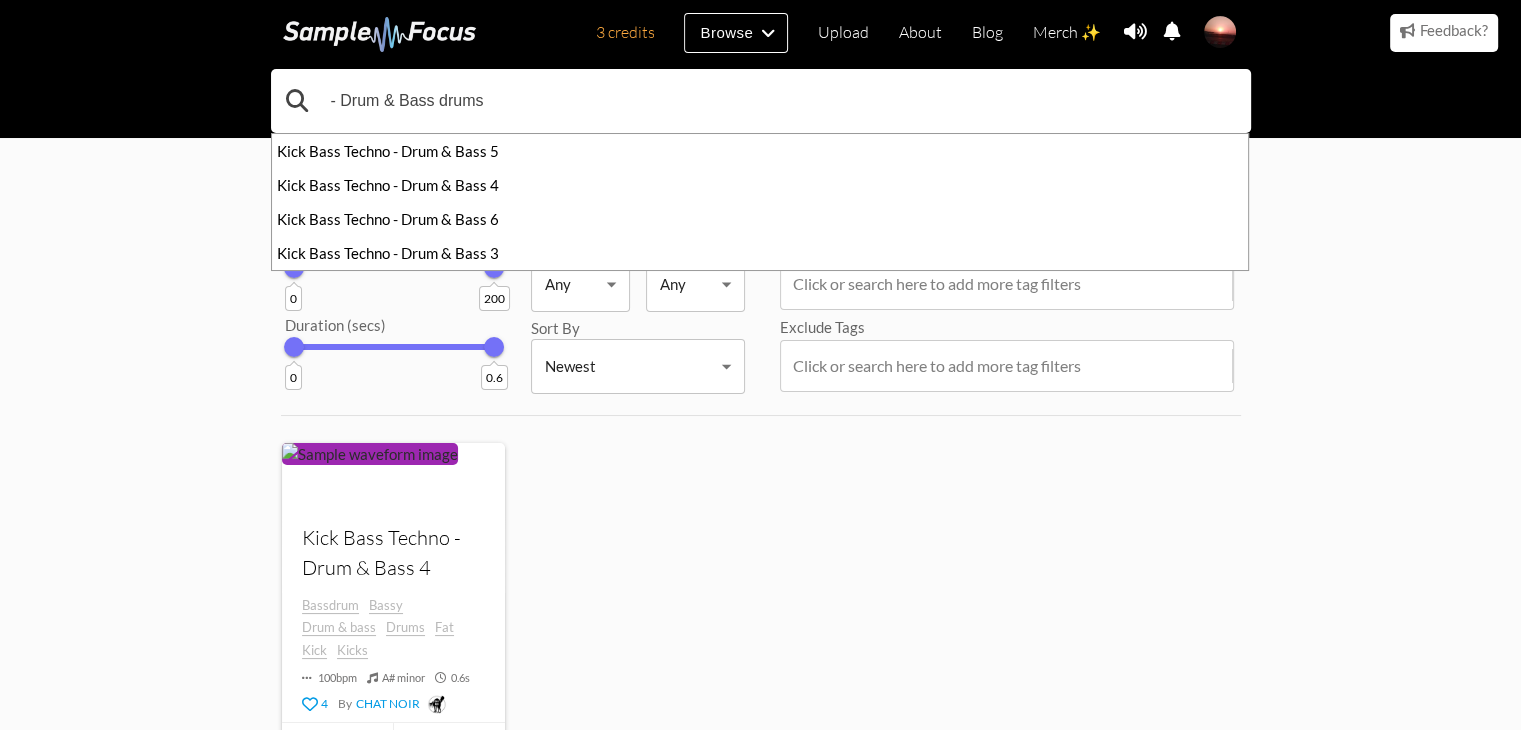 type on "- Drum & Bass drums" 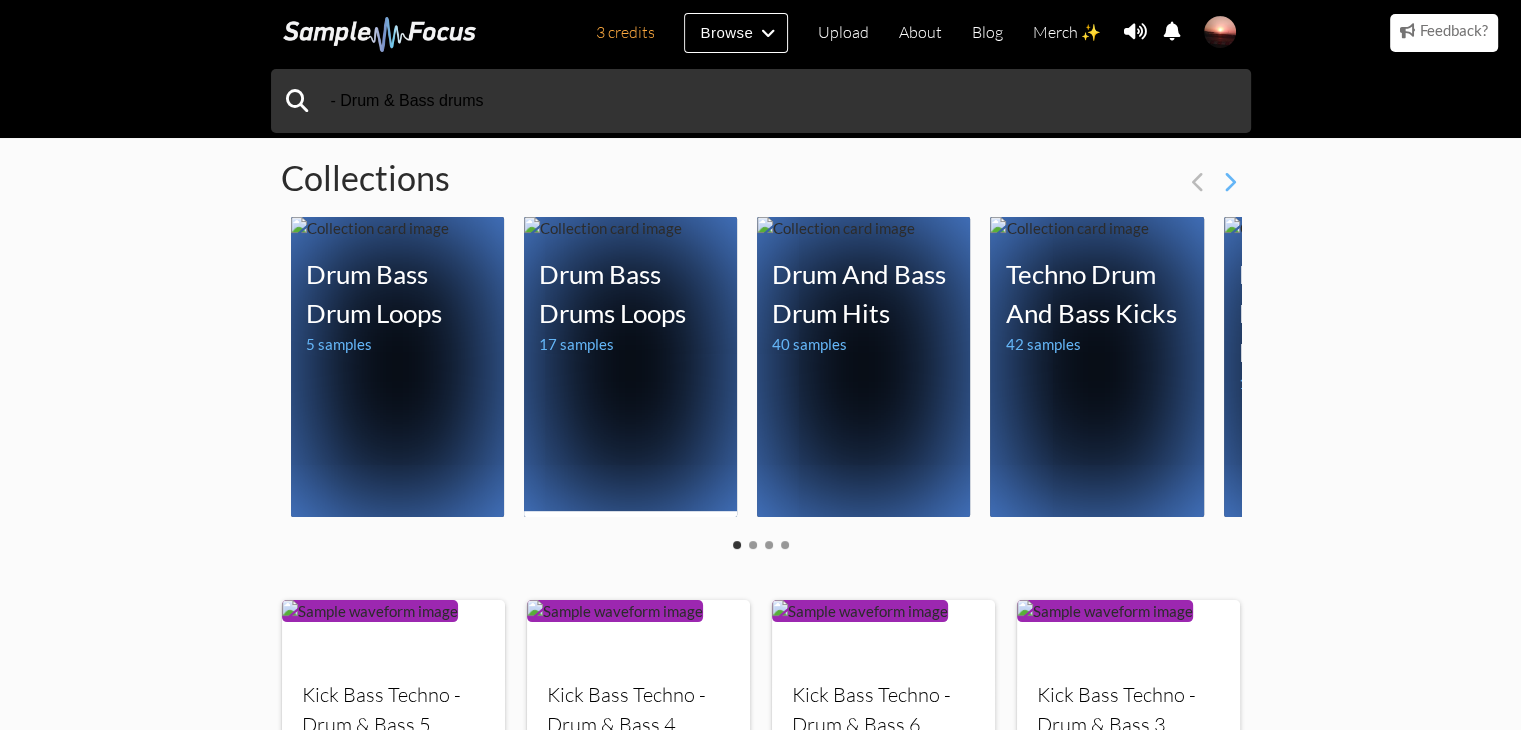 scroll, scrollTop: 300, scrollLeft: 0, axis: vertical 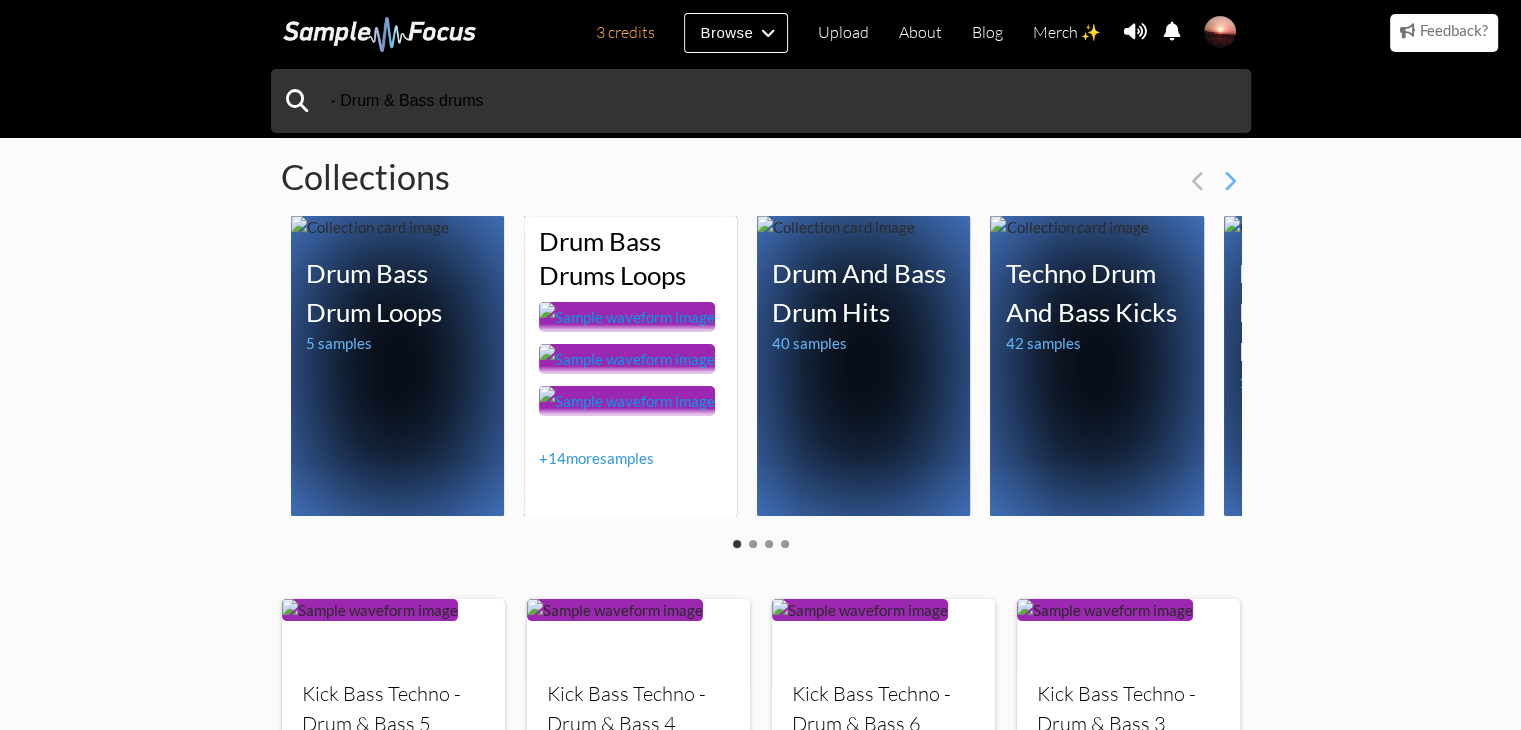 click on "+  14  more  samples" at bounding box center [596, 458] 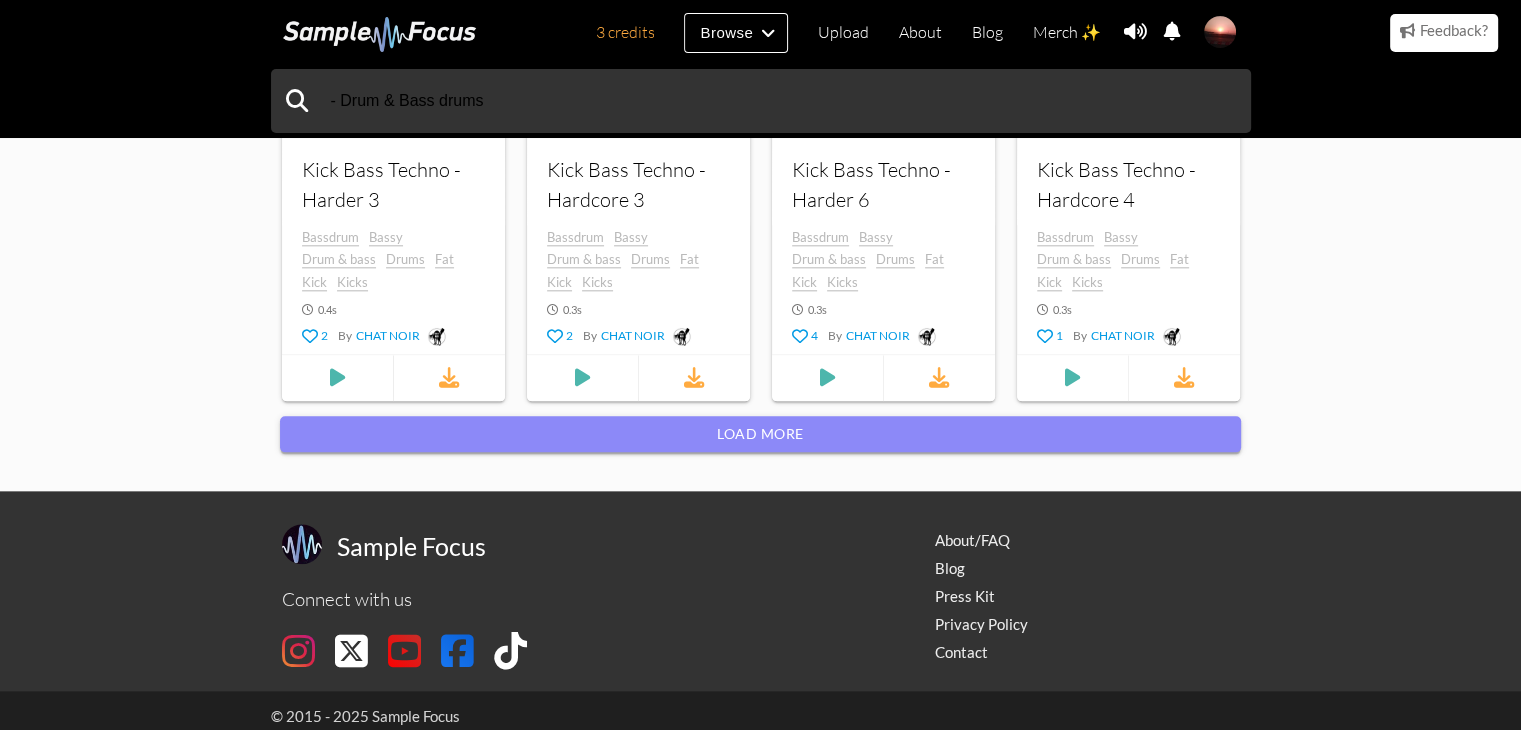 scroll, scrollTop: 2231, scrollLeft: 0, axis: vertical 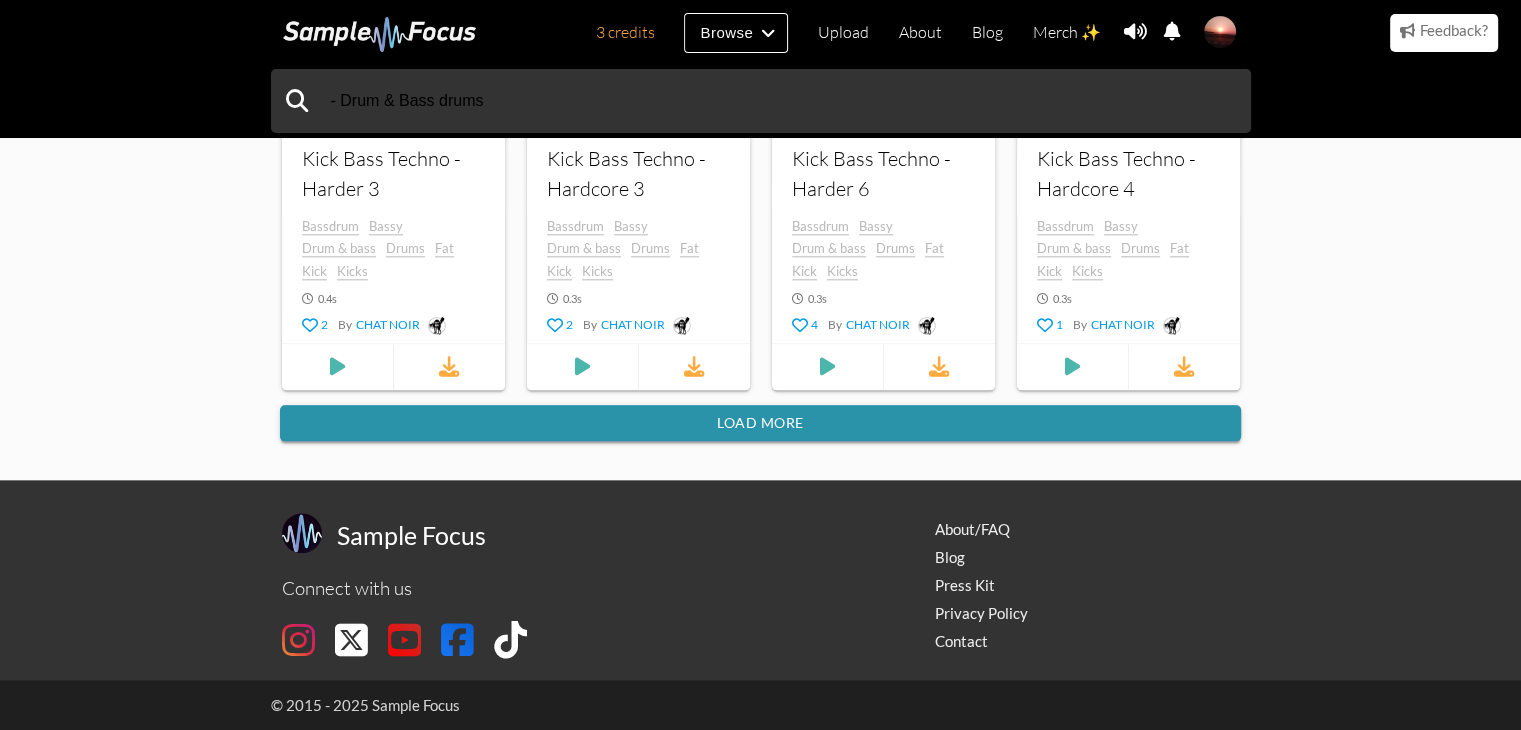 click on "Load more" at bounding box center (760, 423) 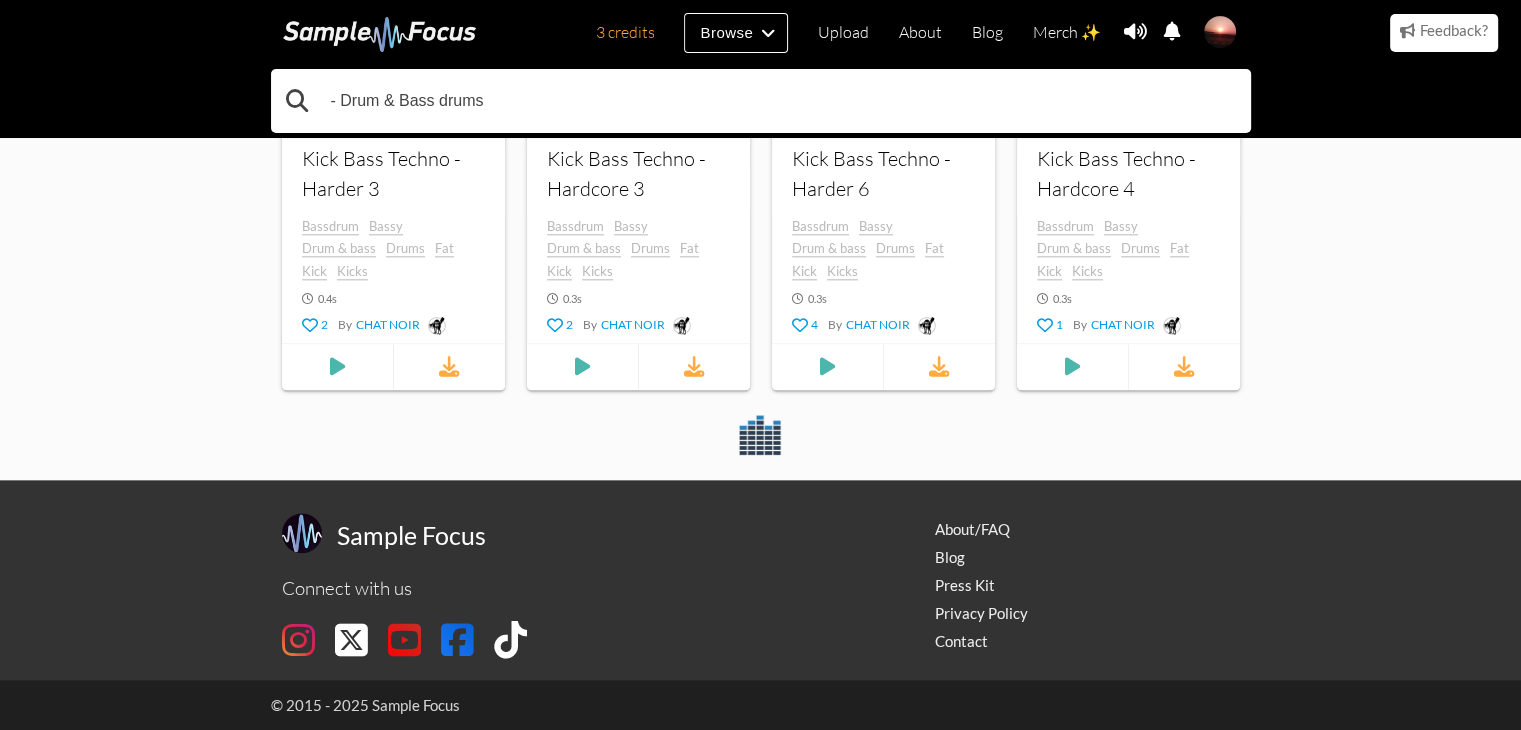 click on "- Drum & Bass drums" at bounding box center [761, 101] 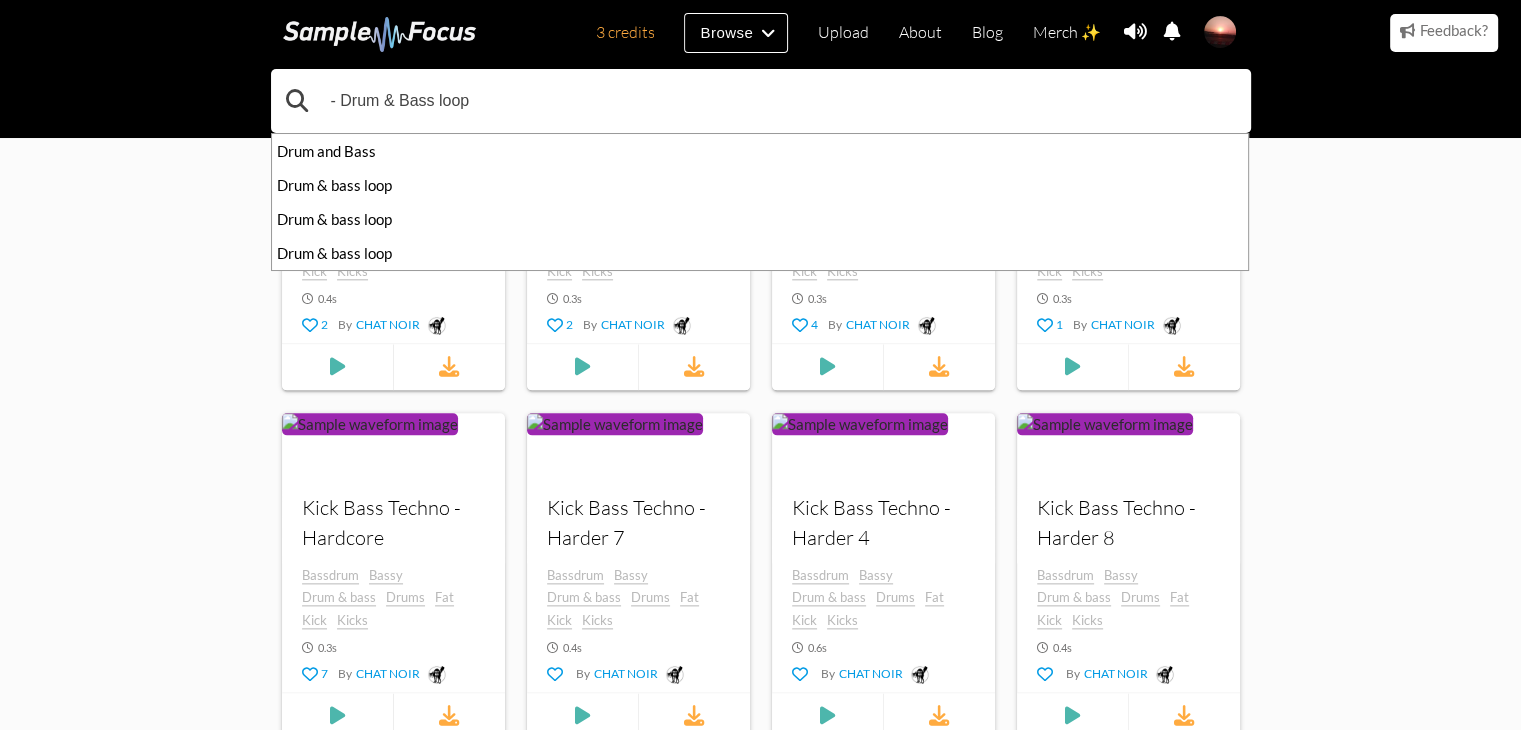 type on "- Drum & Bass loop" 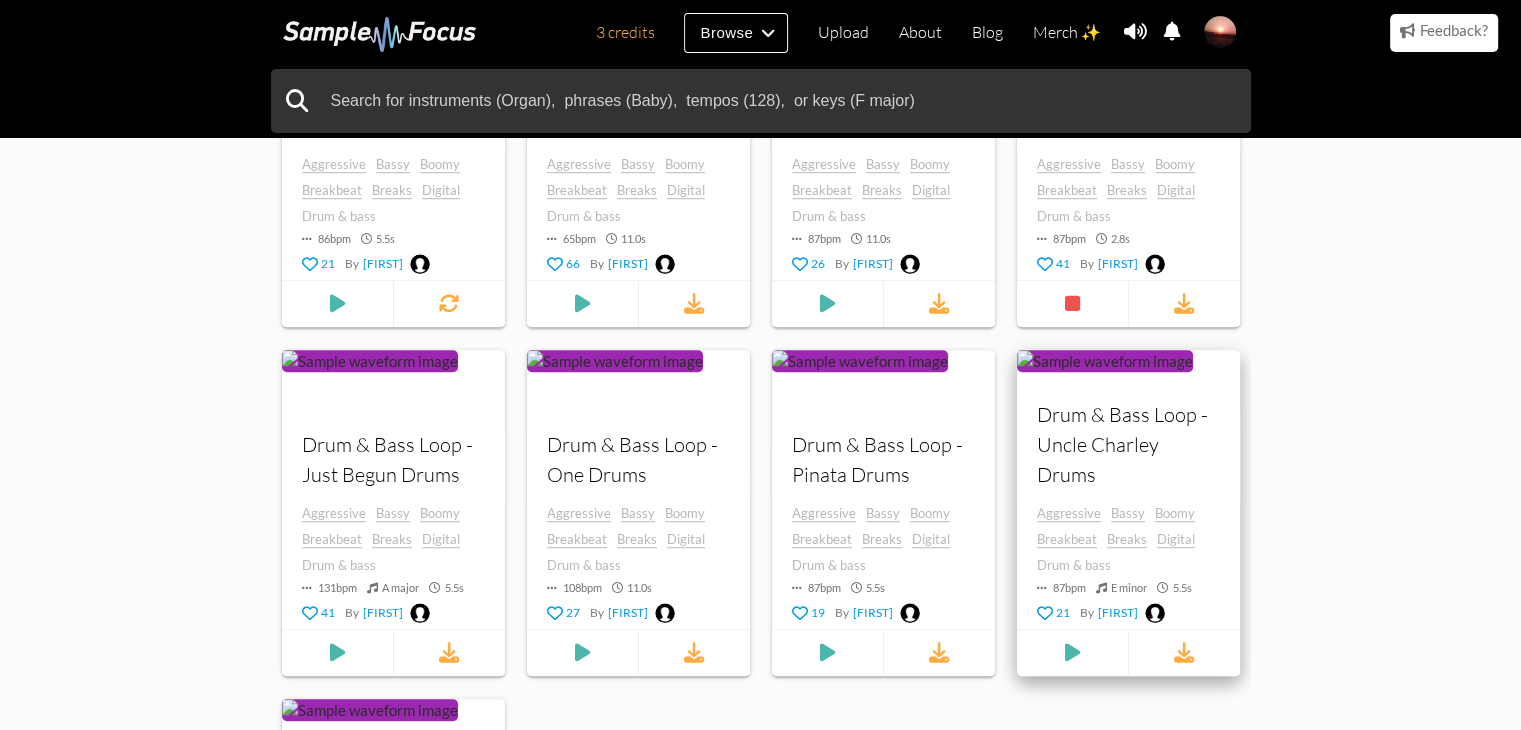 scroll, scrollTop: 1400, scrollLeft: 0, axis: vertical 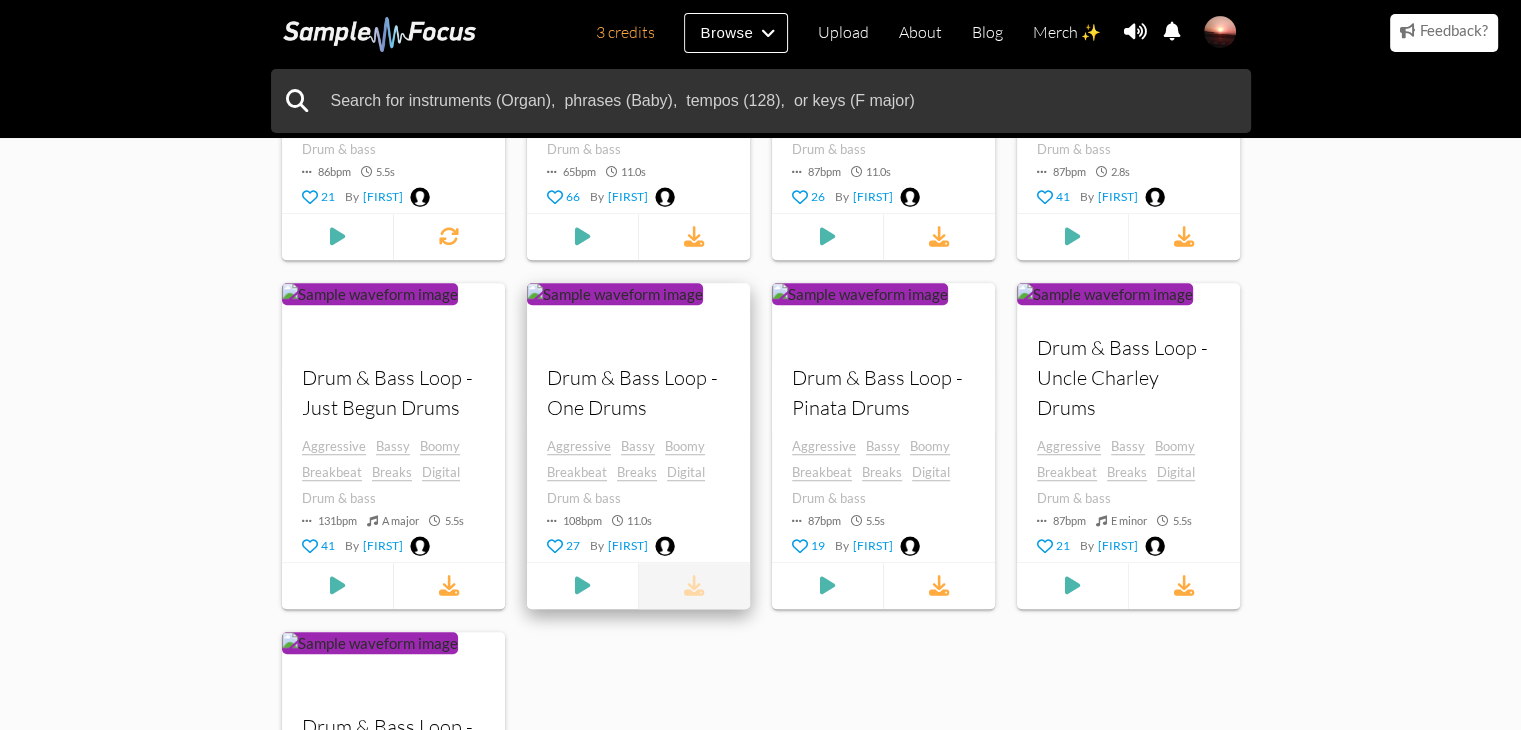 click at bounding box center (694, 586) 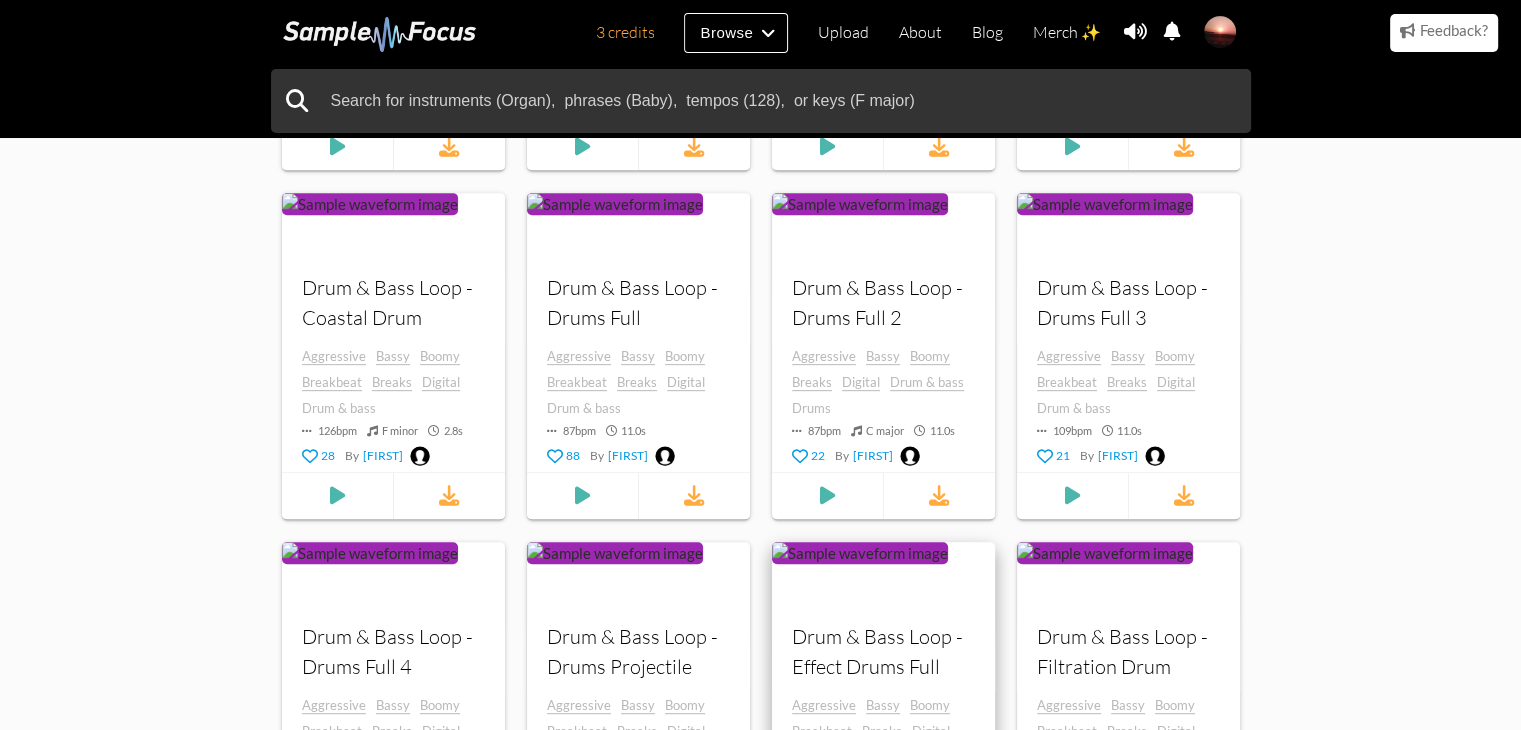scroll, scrollTop: 800, scrollLeft: 0, axis: vertical 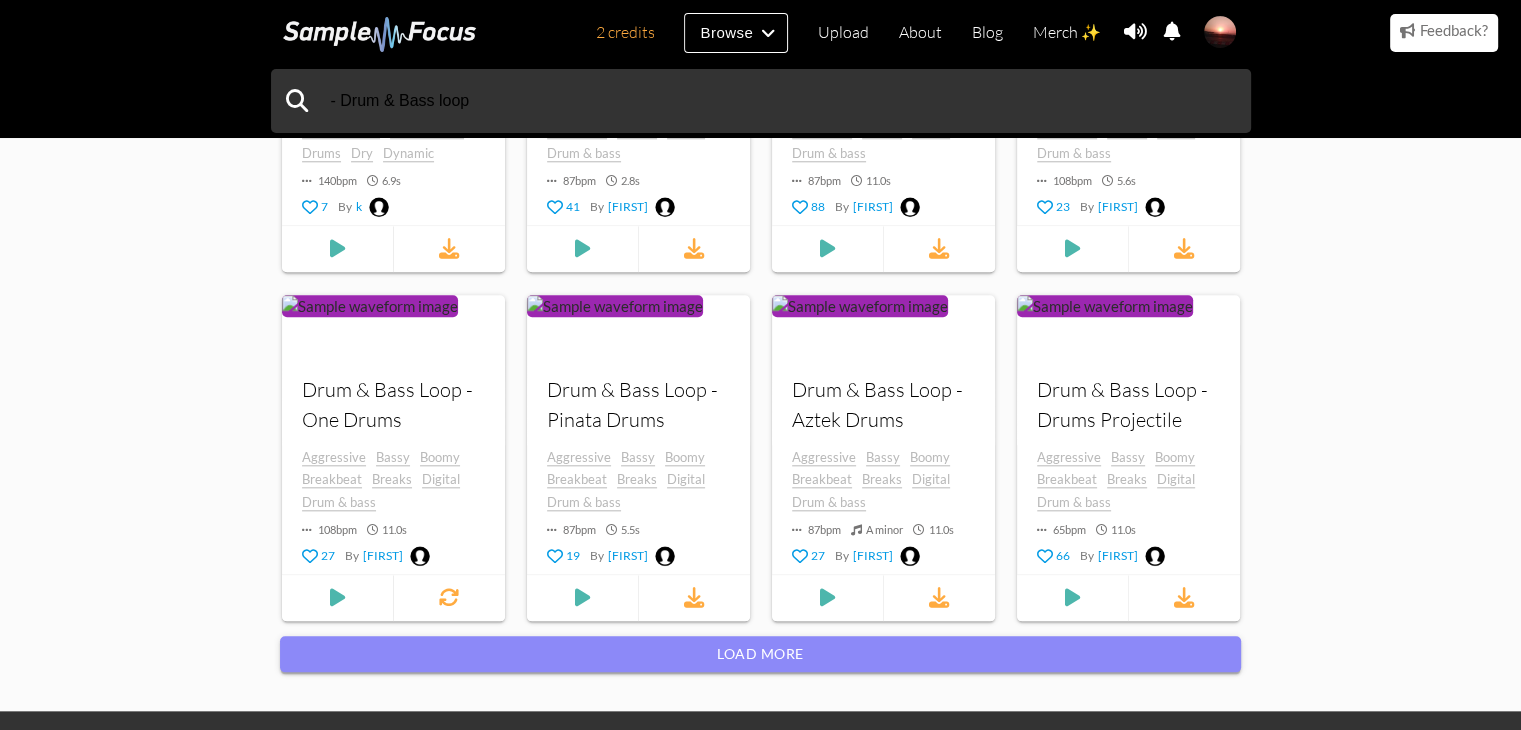 click on "Load more" at bounding box center (760, 654) 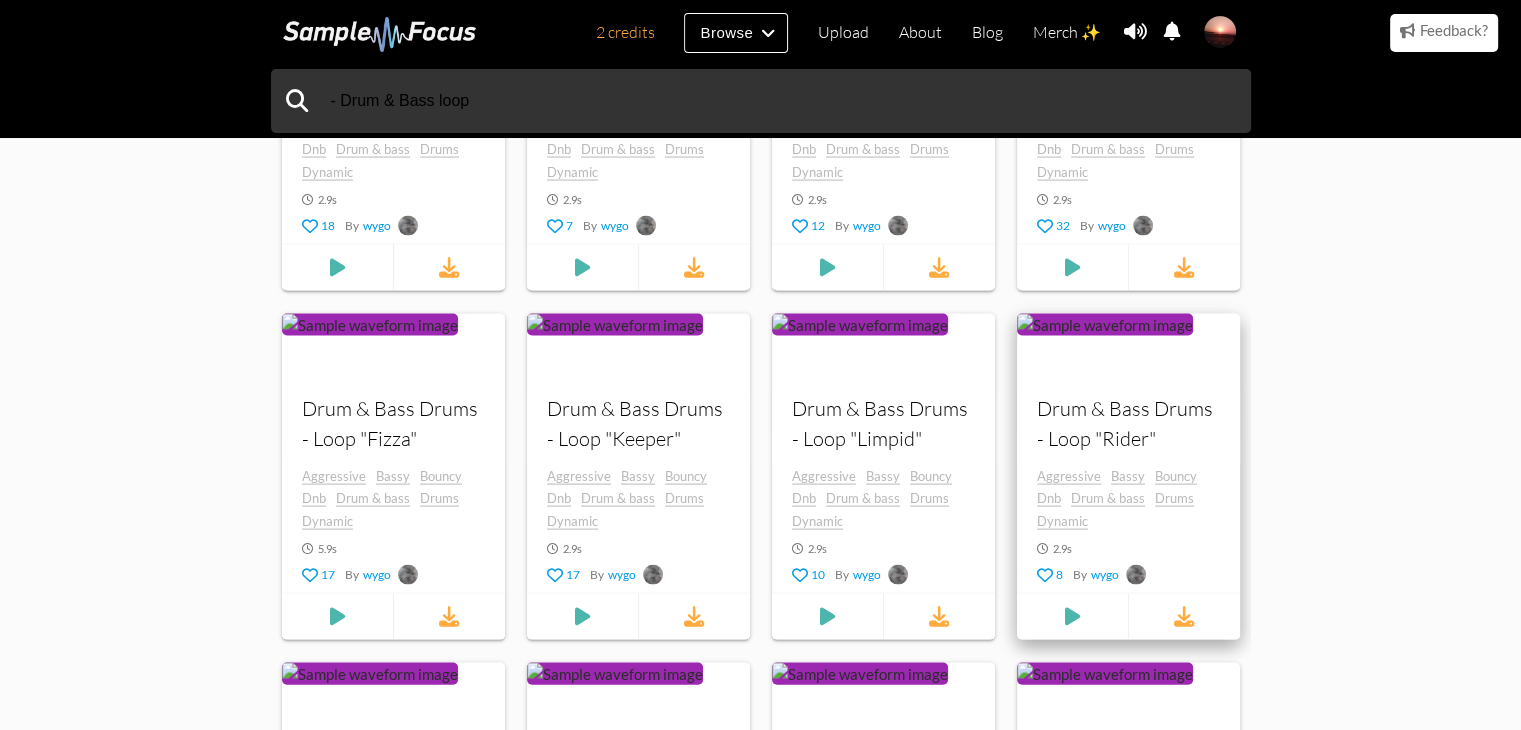 scroll, scrollTop: 4200, scrollLeft: 0, axis: vertical 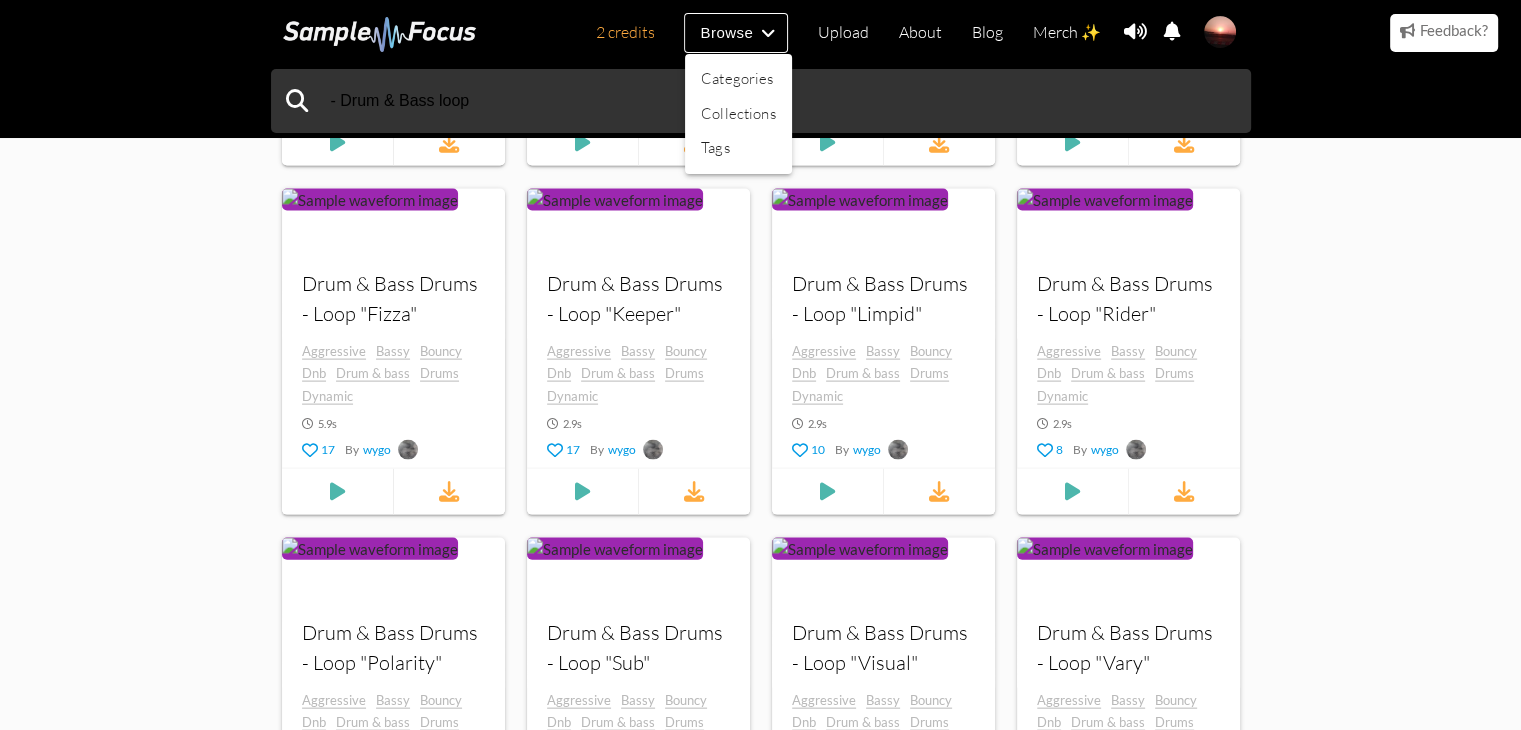 click at bounding box center (760, 365) 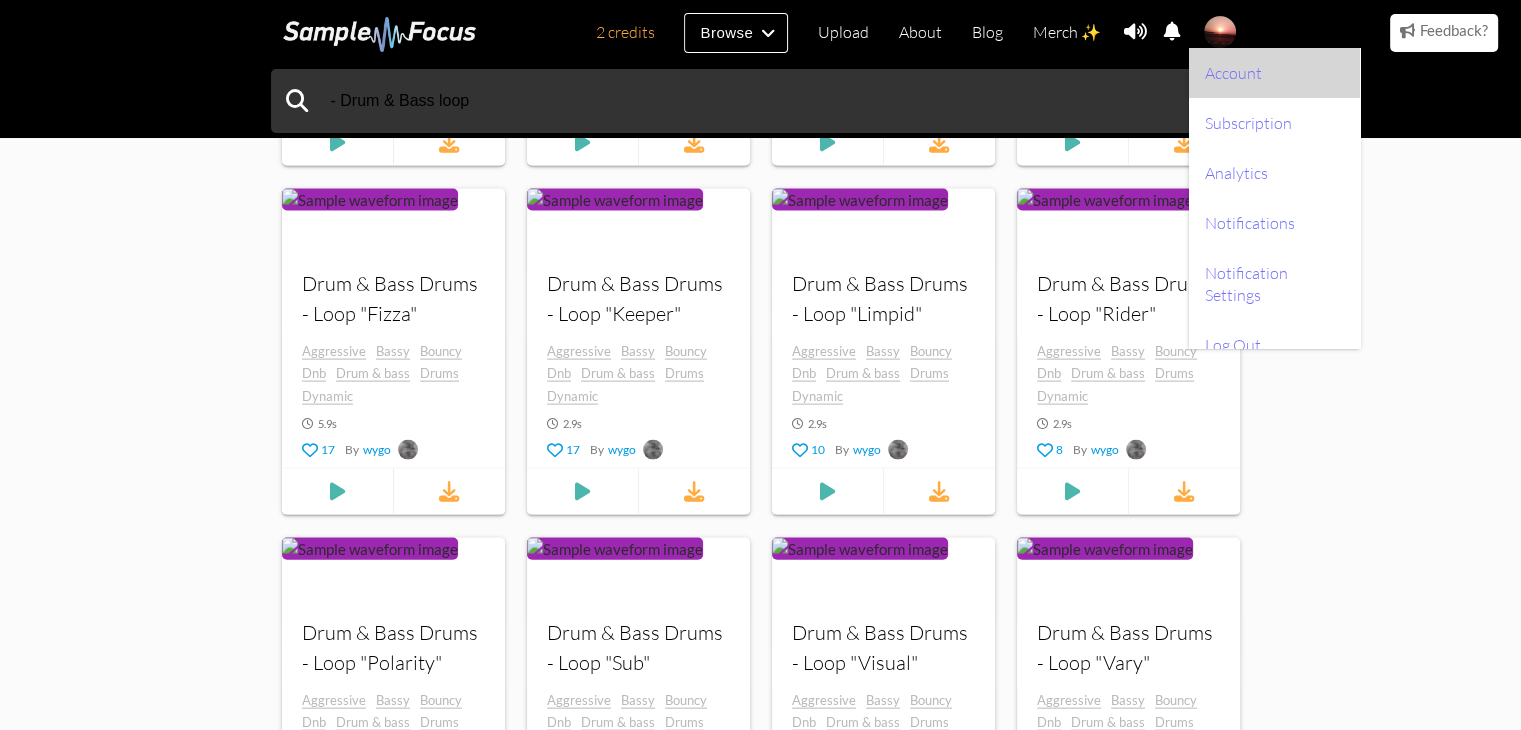 click on "Account" at bounding box center [1274, 73] 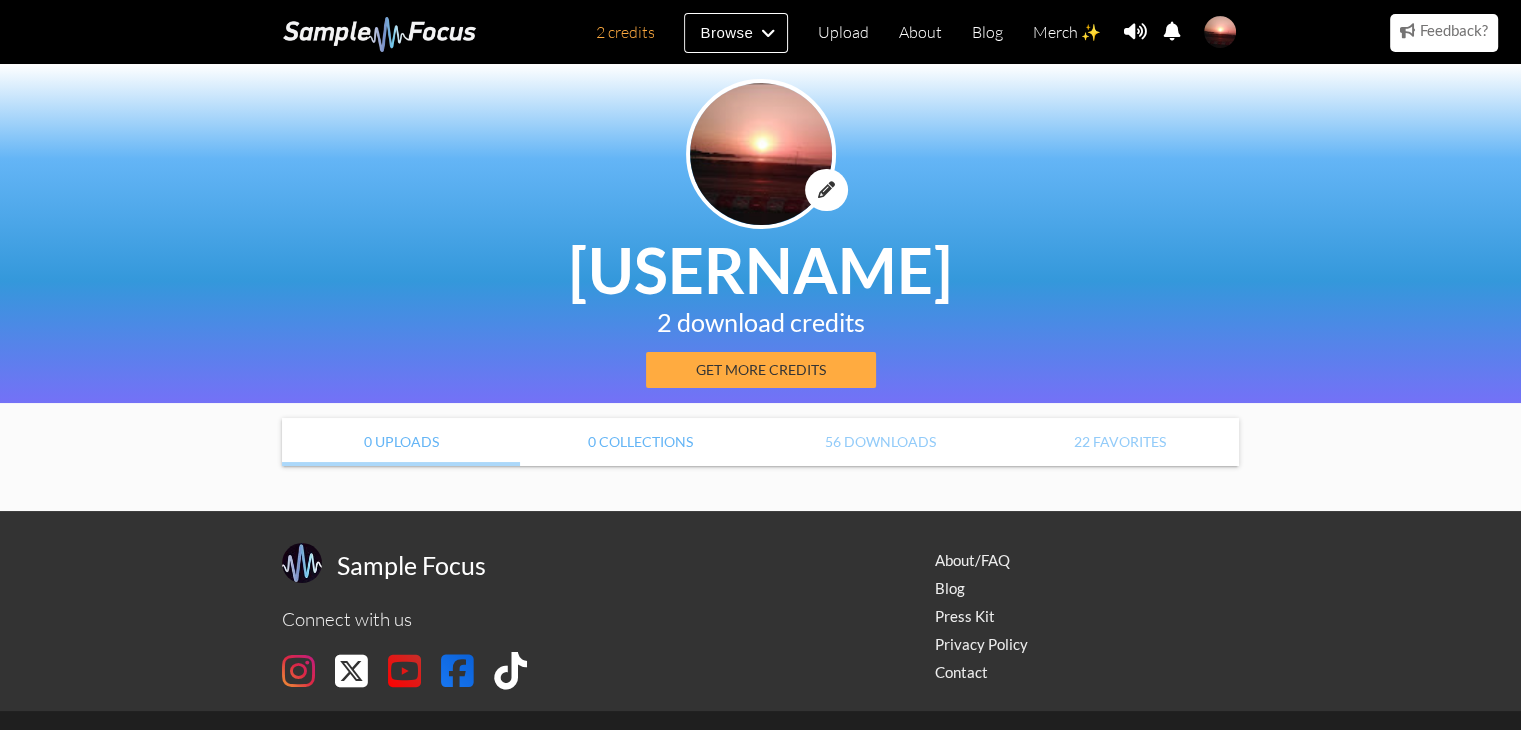 scroll, scrollTop: 0, scrollLeft: 0, axis: both 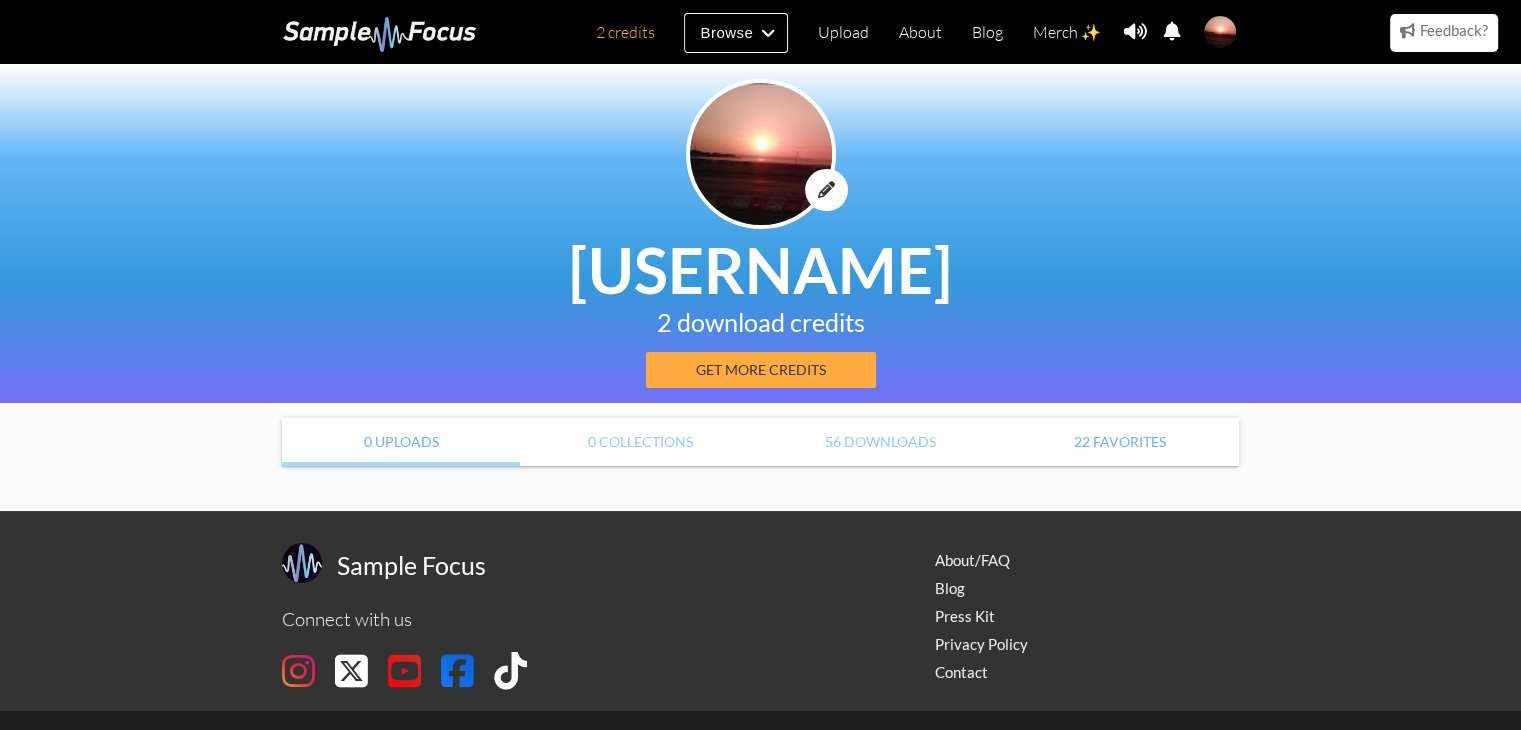 click on "22 Favorites" at bounding box center (1119, 442) 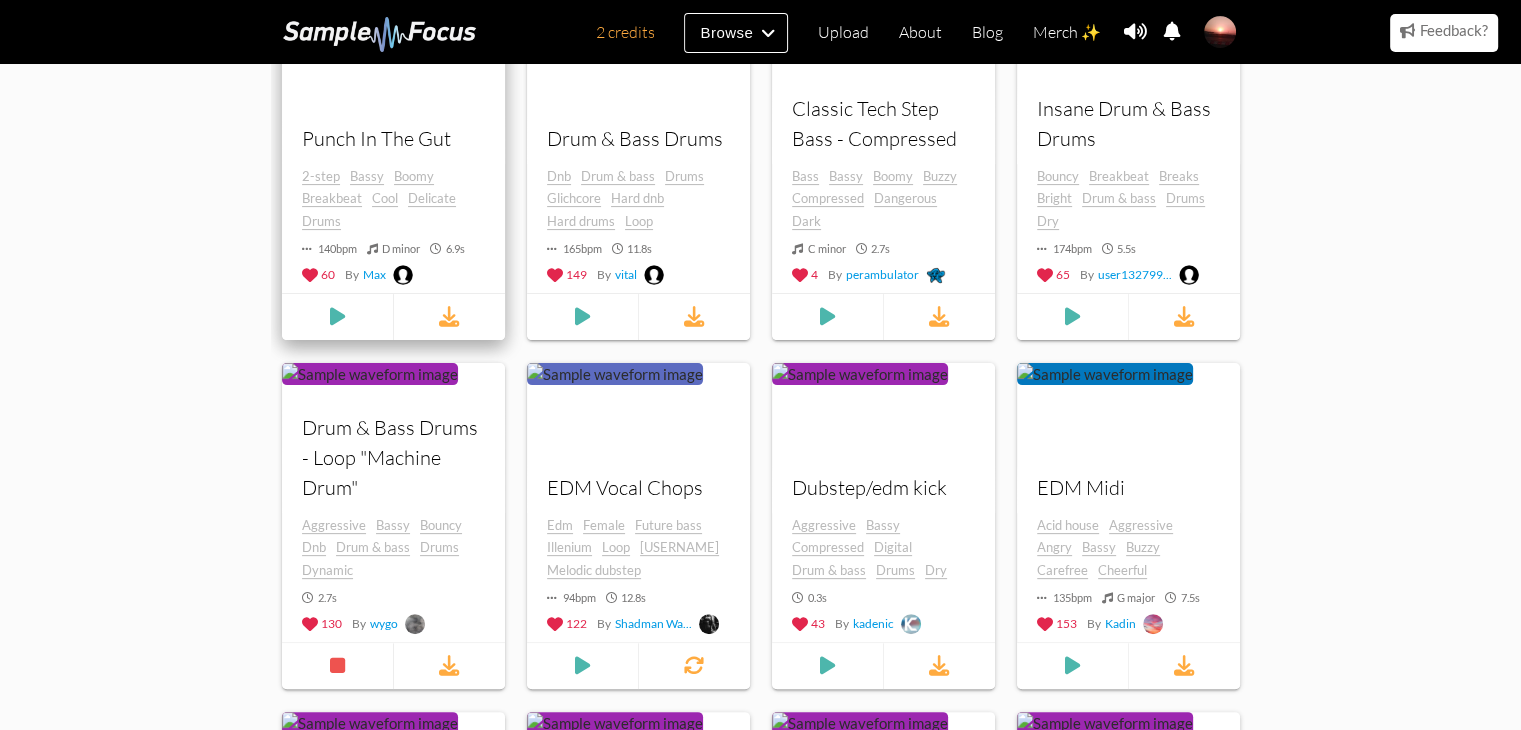 scroll, scrollTop: 200, scrollLeft: 0, axis: vertical 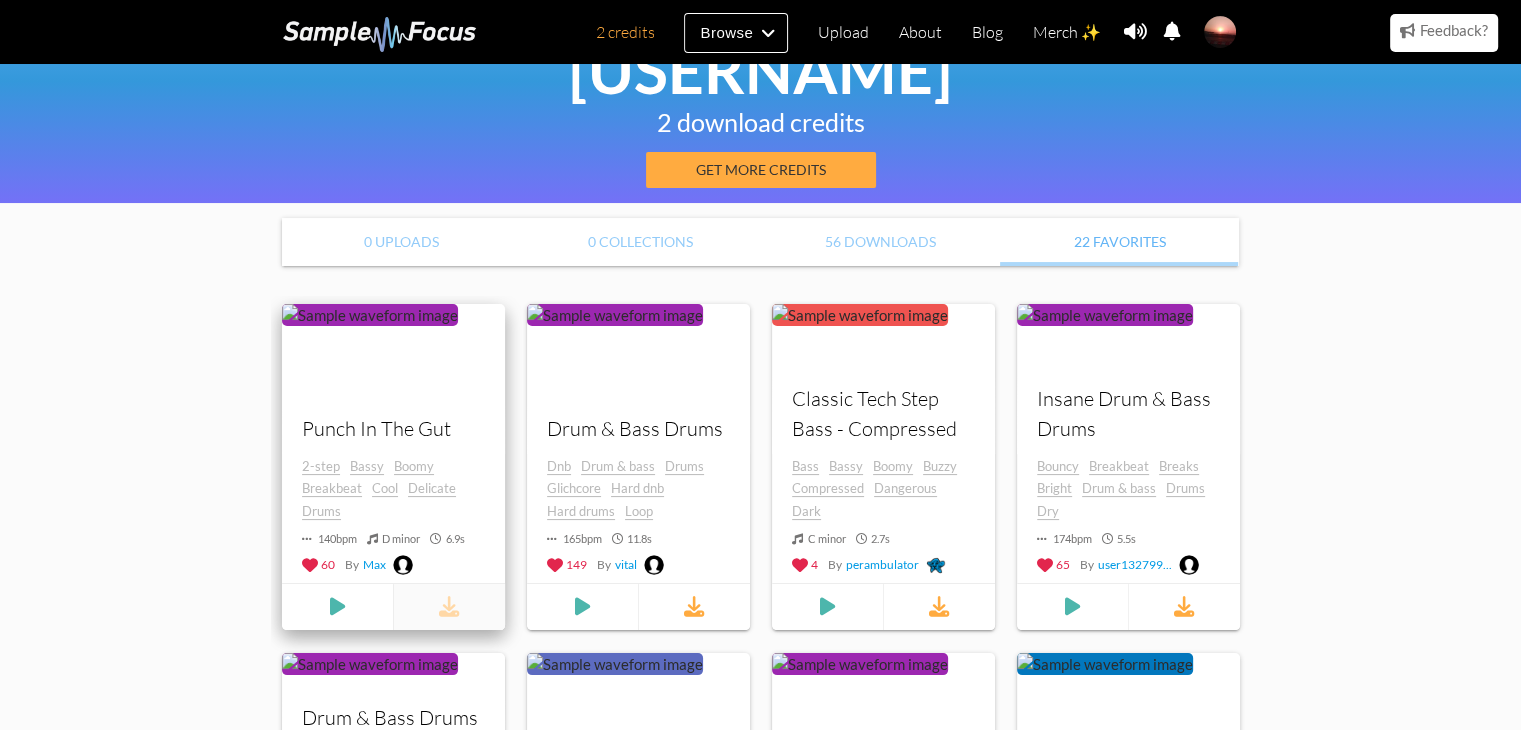 click at bounding box center [449, 606] 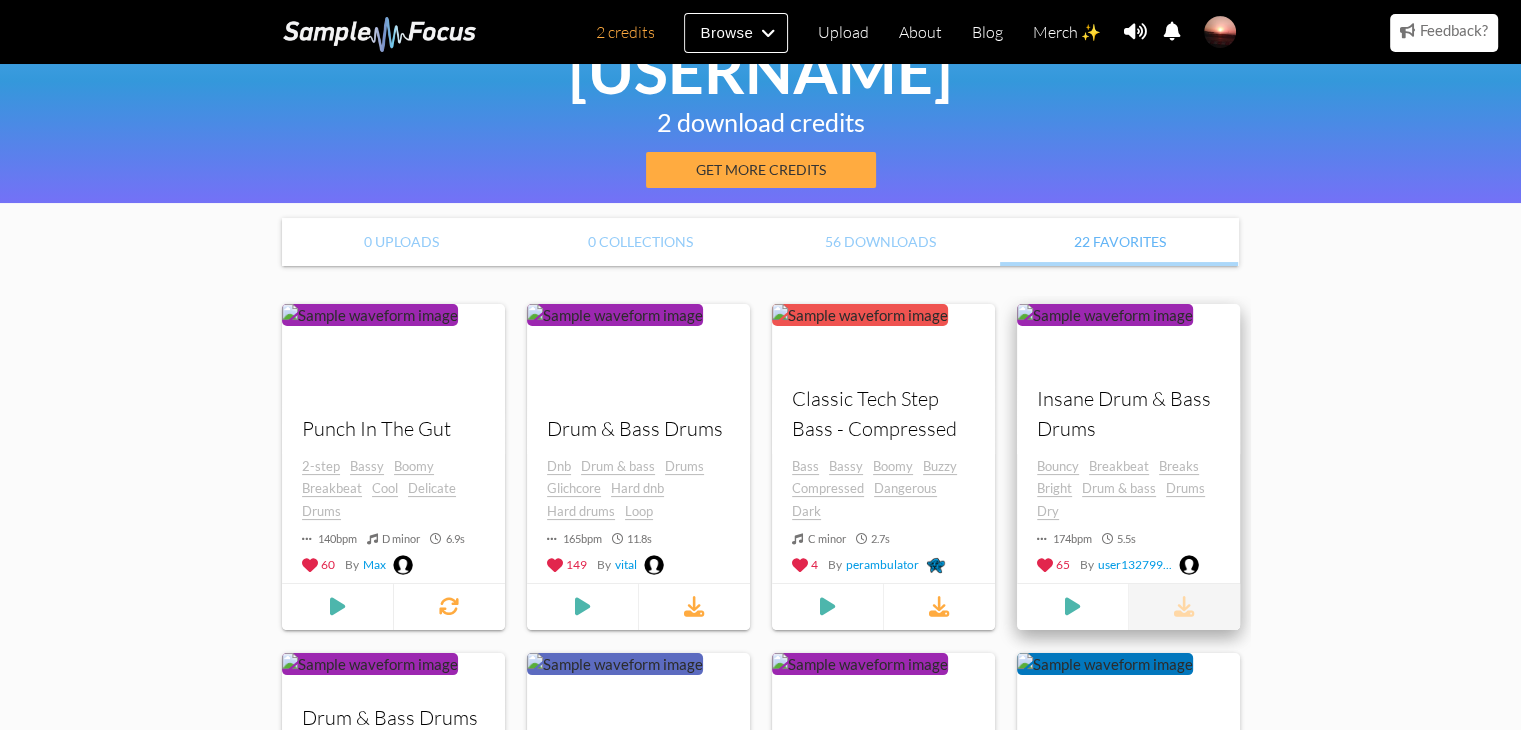 click at bounding box center (1184, 606) 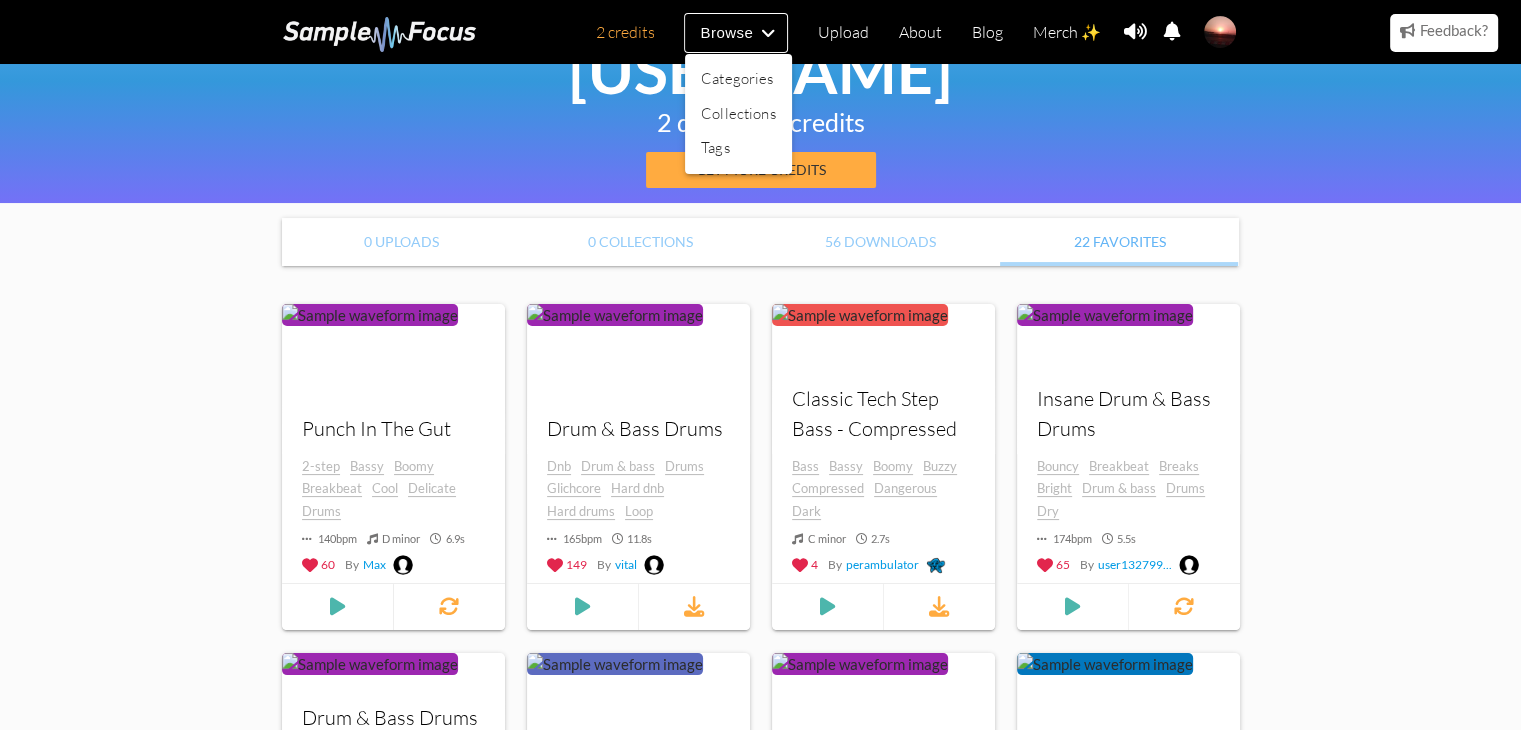 click at bounding box center [760, 365] 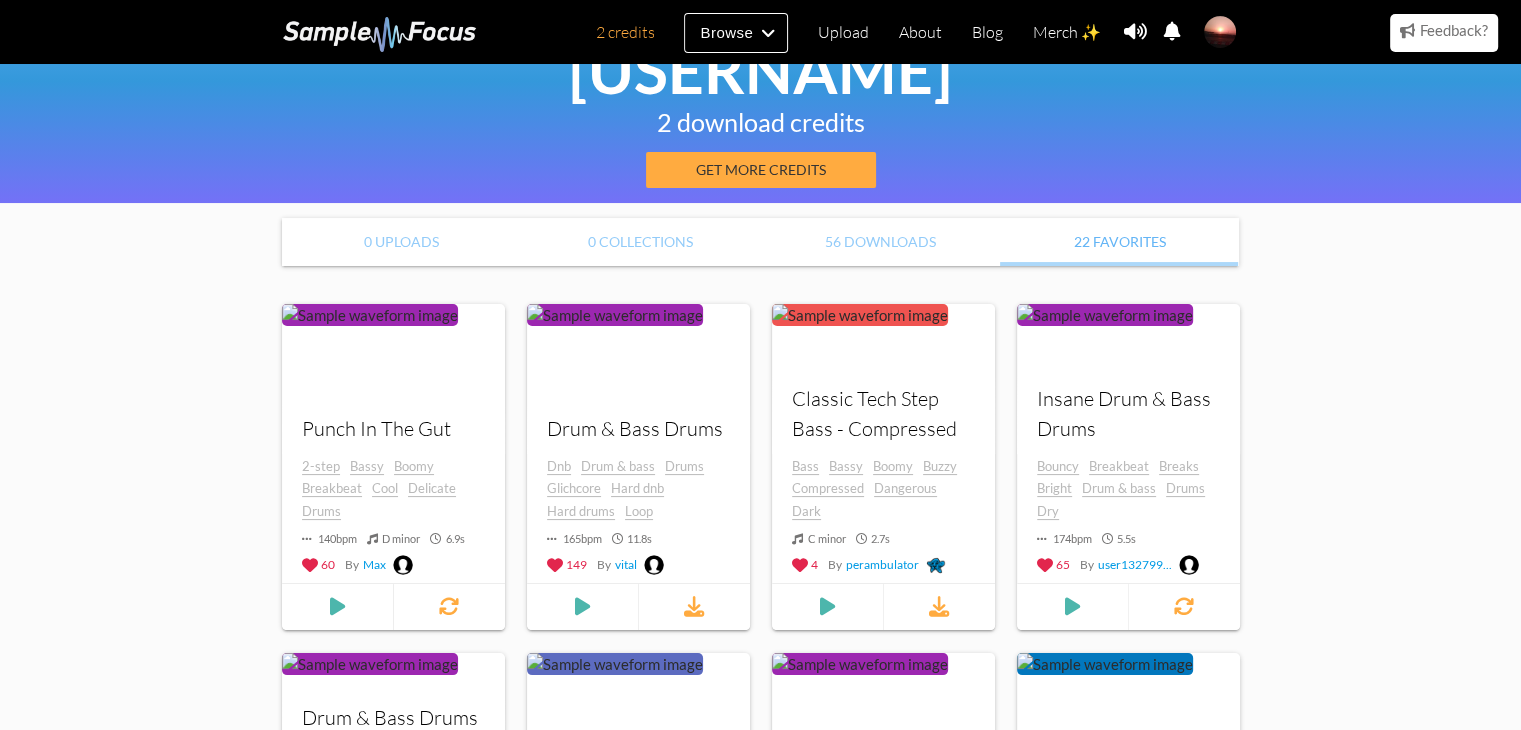 click at bounding box center (380, 34) 